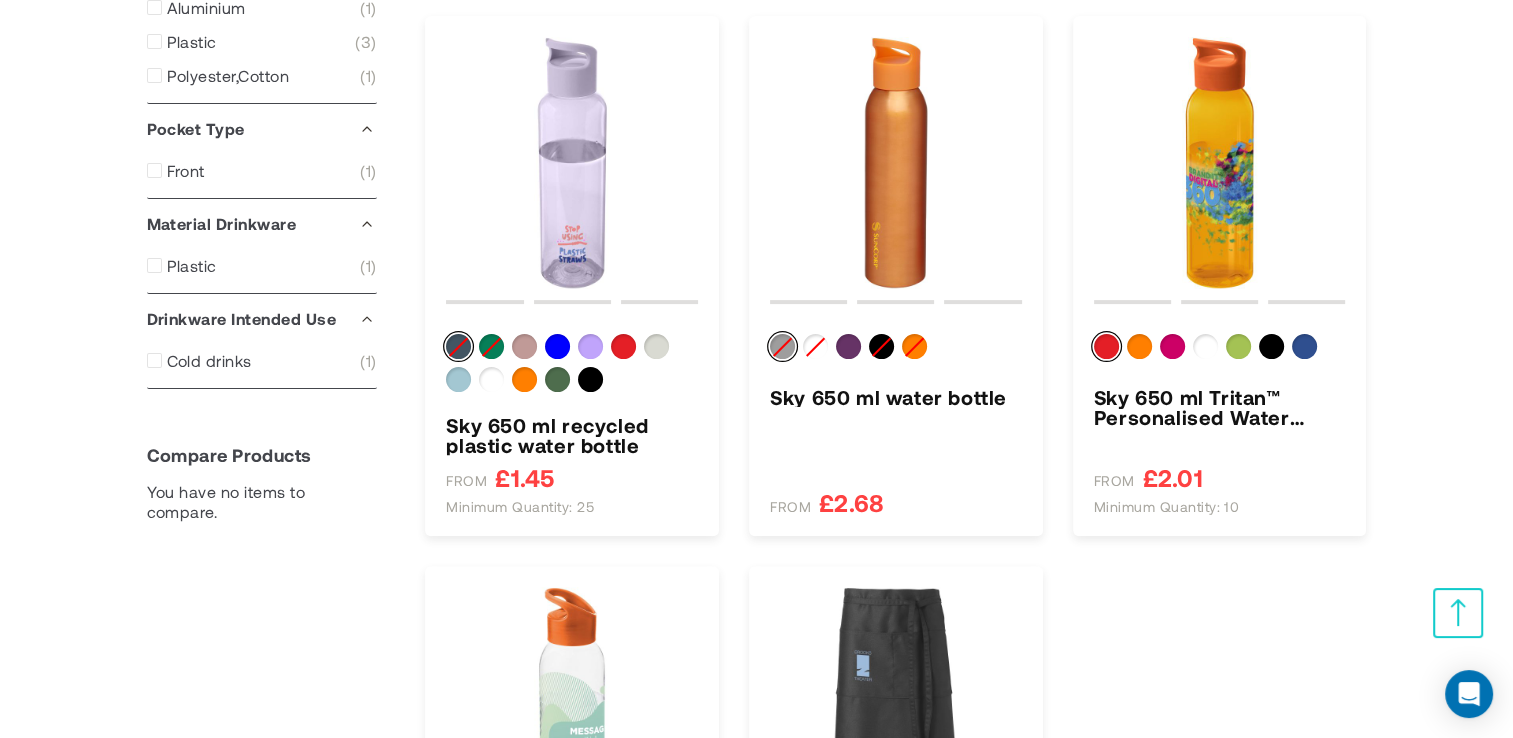 scroll, scrollTop: 483, scrollLeft: 0, axis: vertical 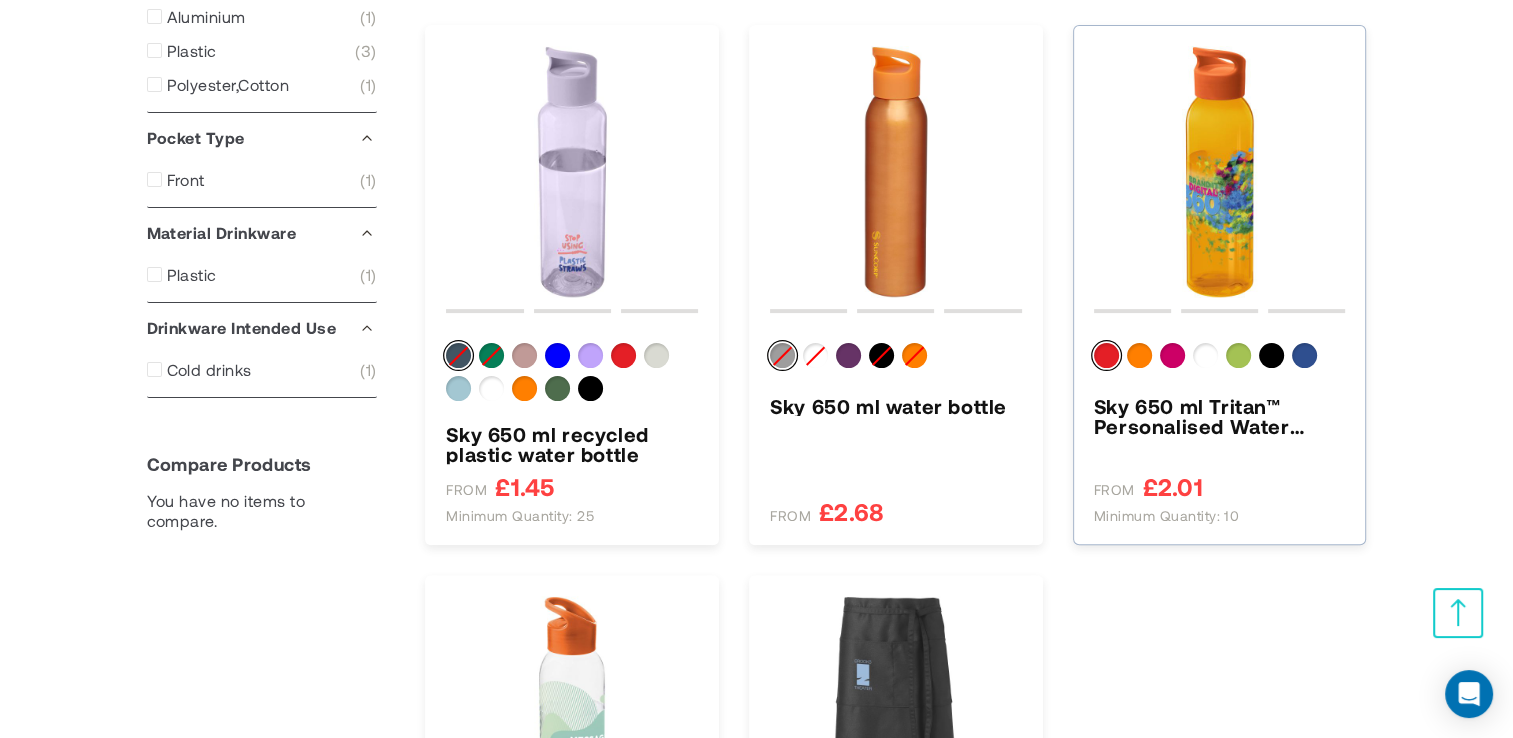 click at bounding box center [1220, 172] 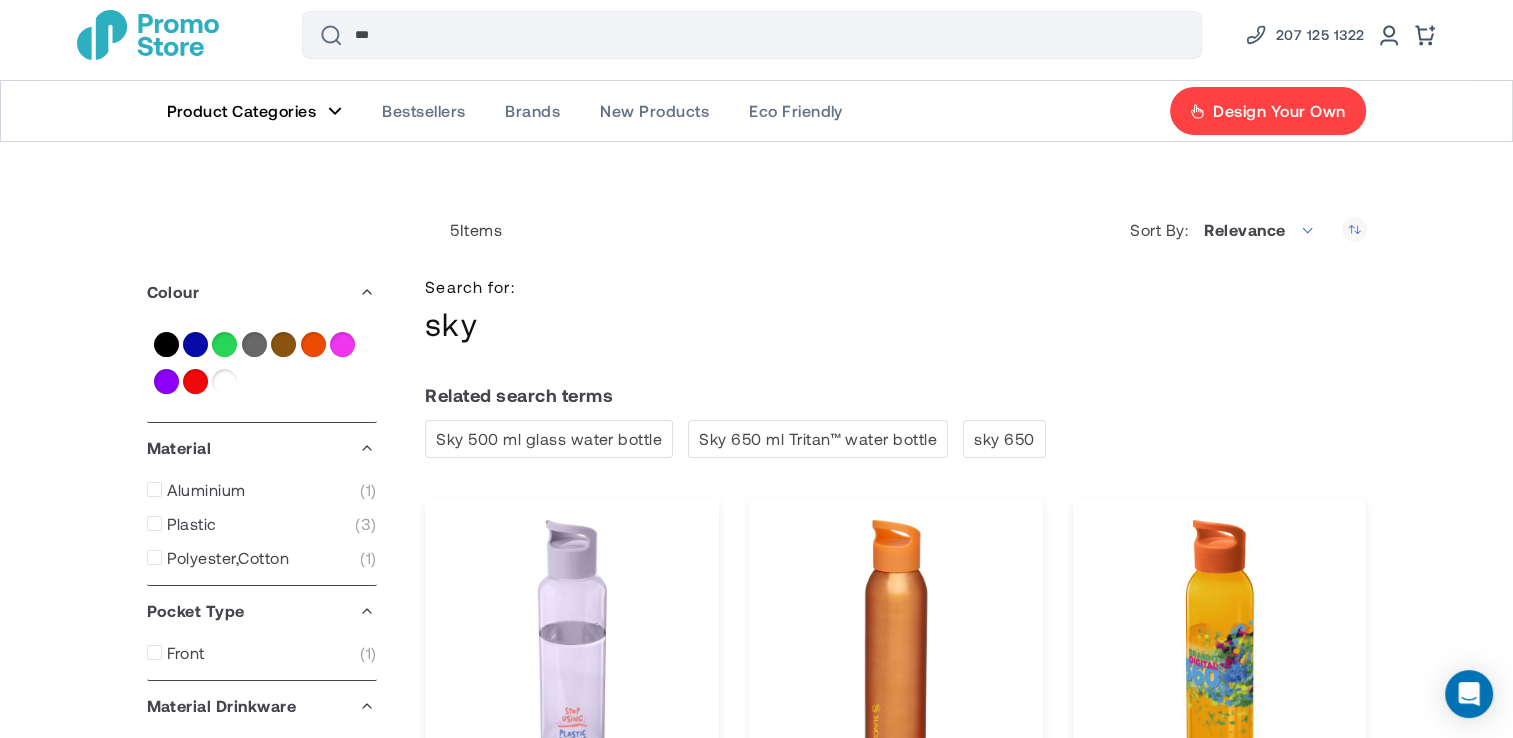 scroll, scrollTop: 0, scrollLeft: 0, axis: both 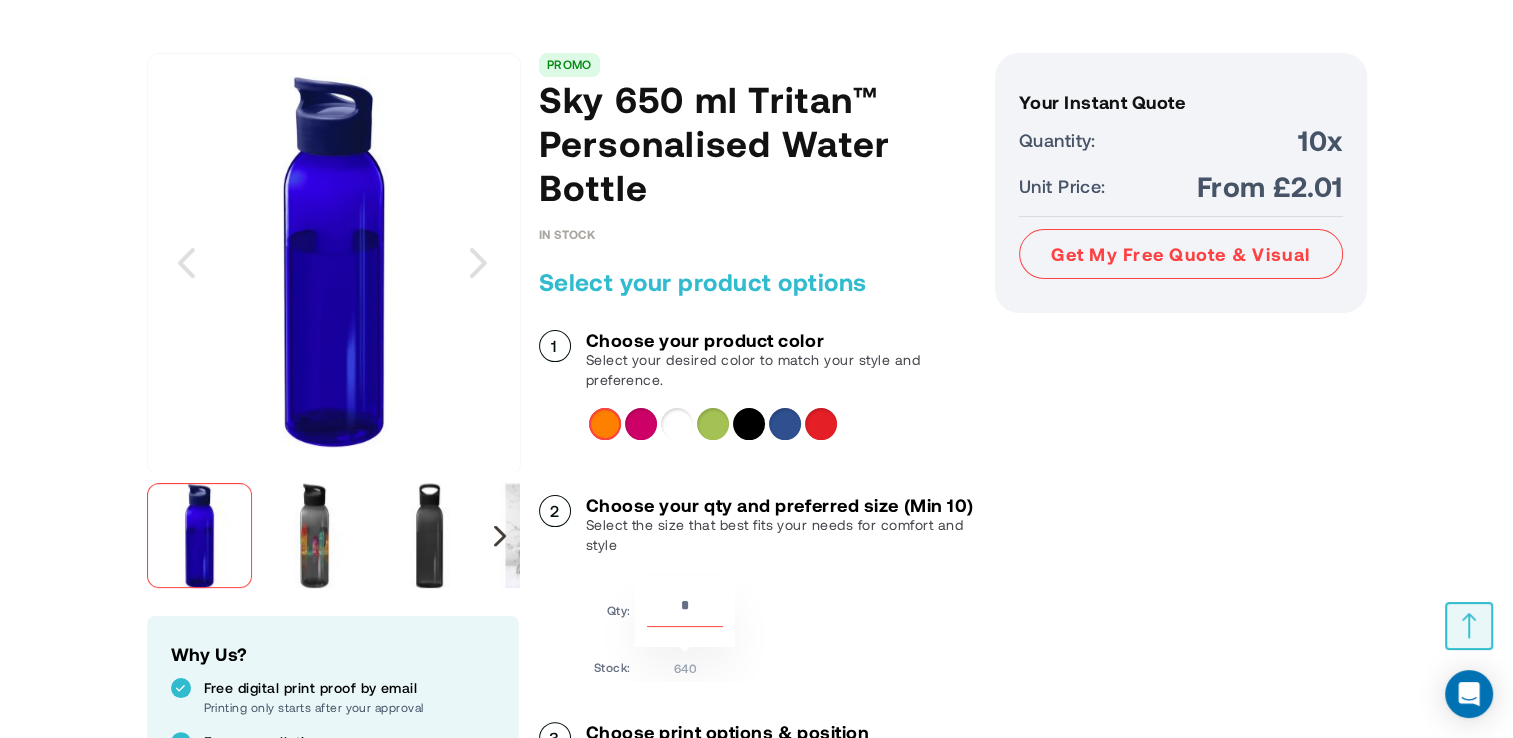 click at bounding box center [500, 535] 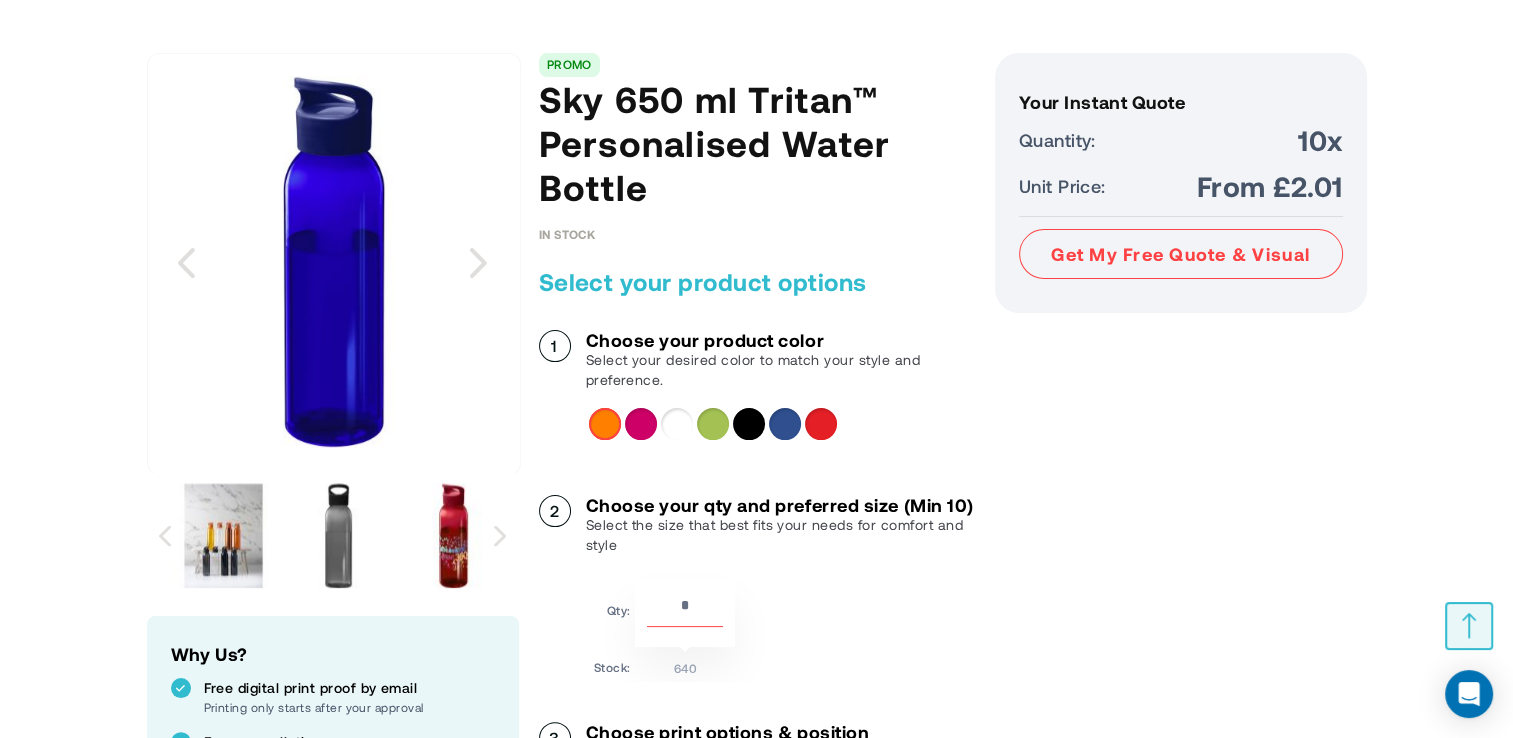 click at bounding box center (338, 535) 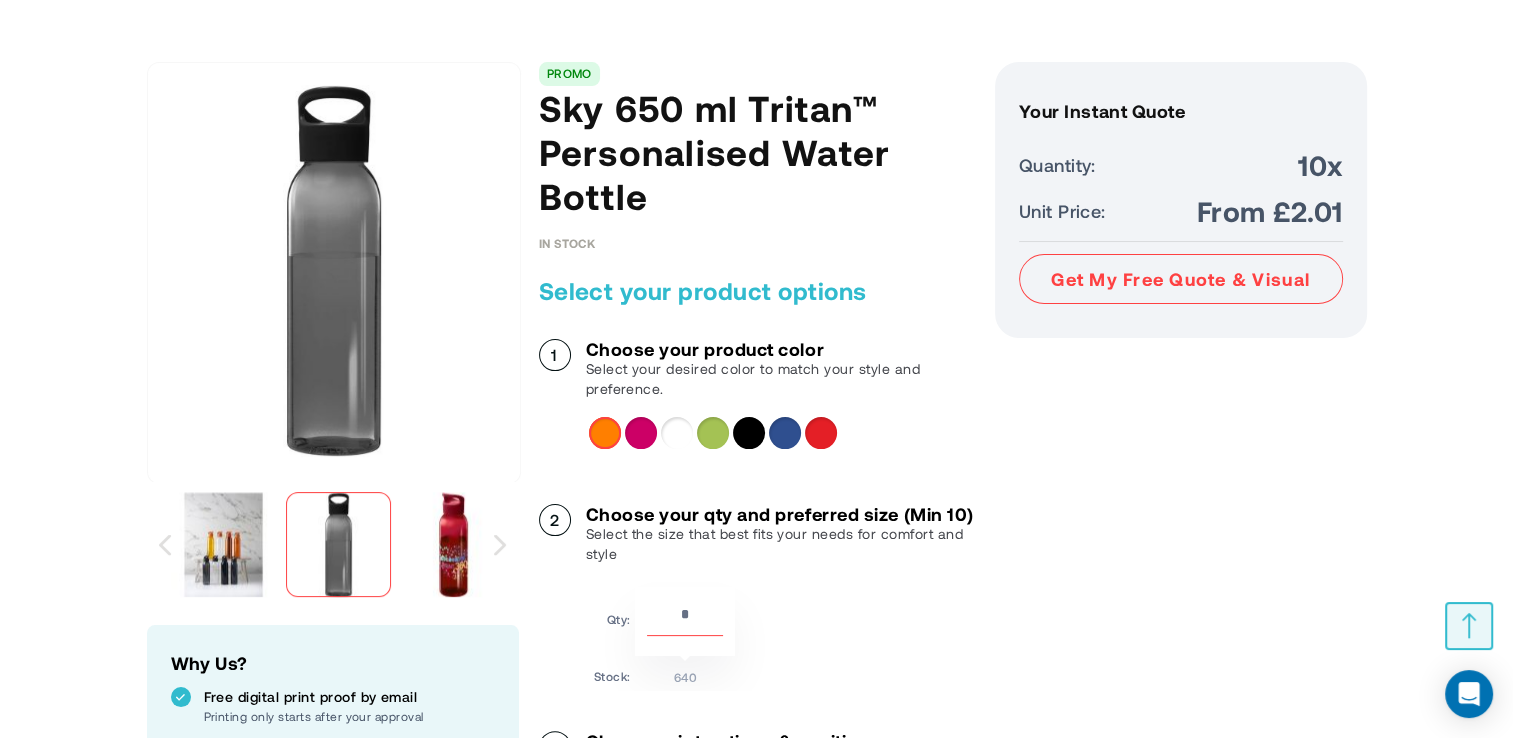 scroll, scrollTop: 0, scrollLeft: 0, axis: both 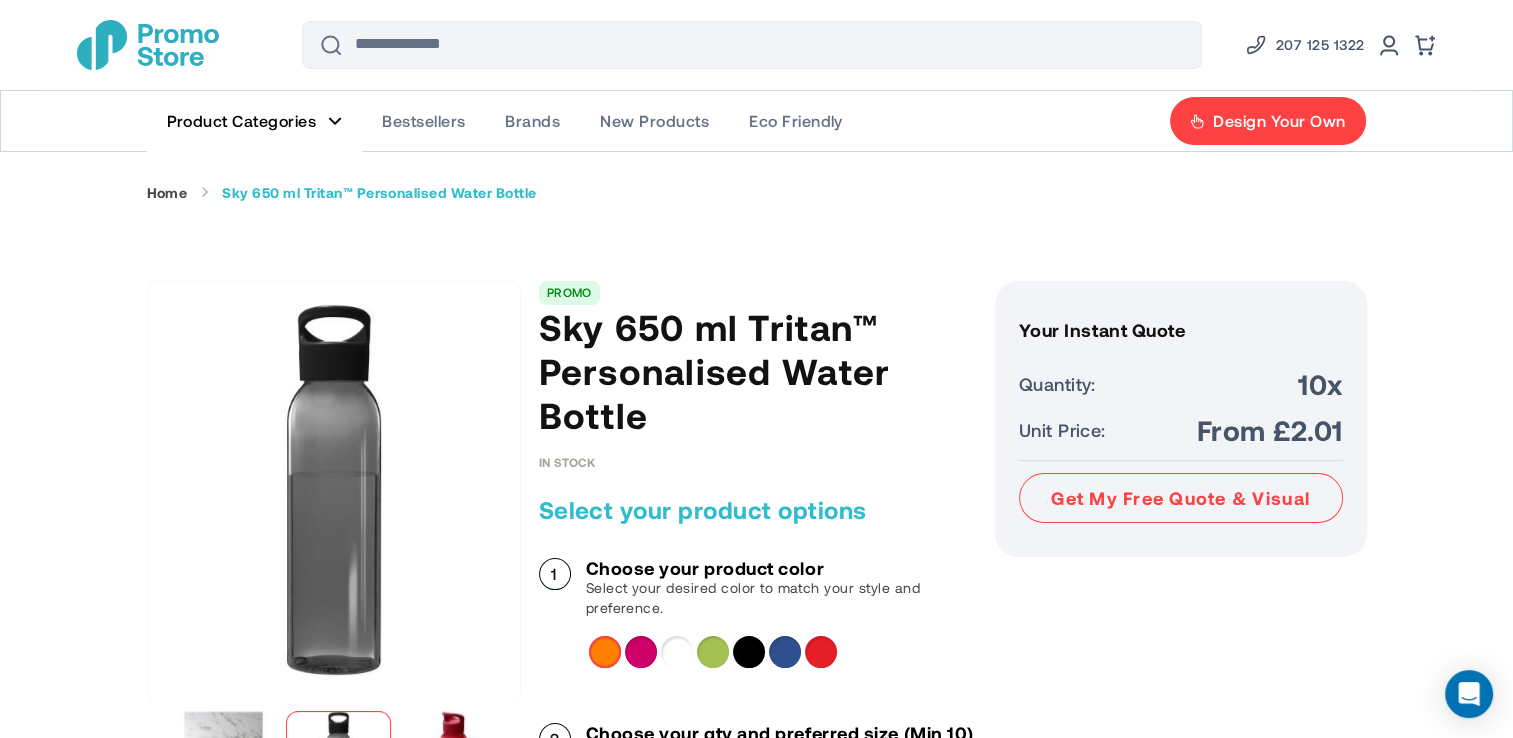 click on "Product Categories" 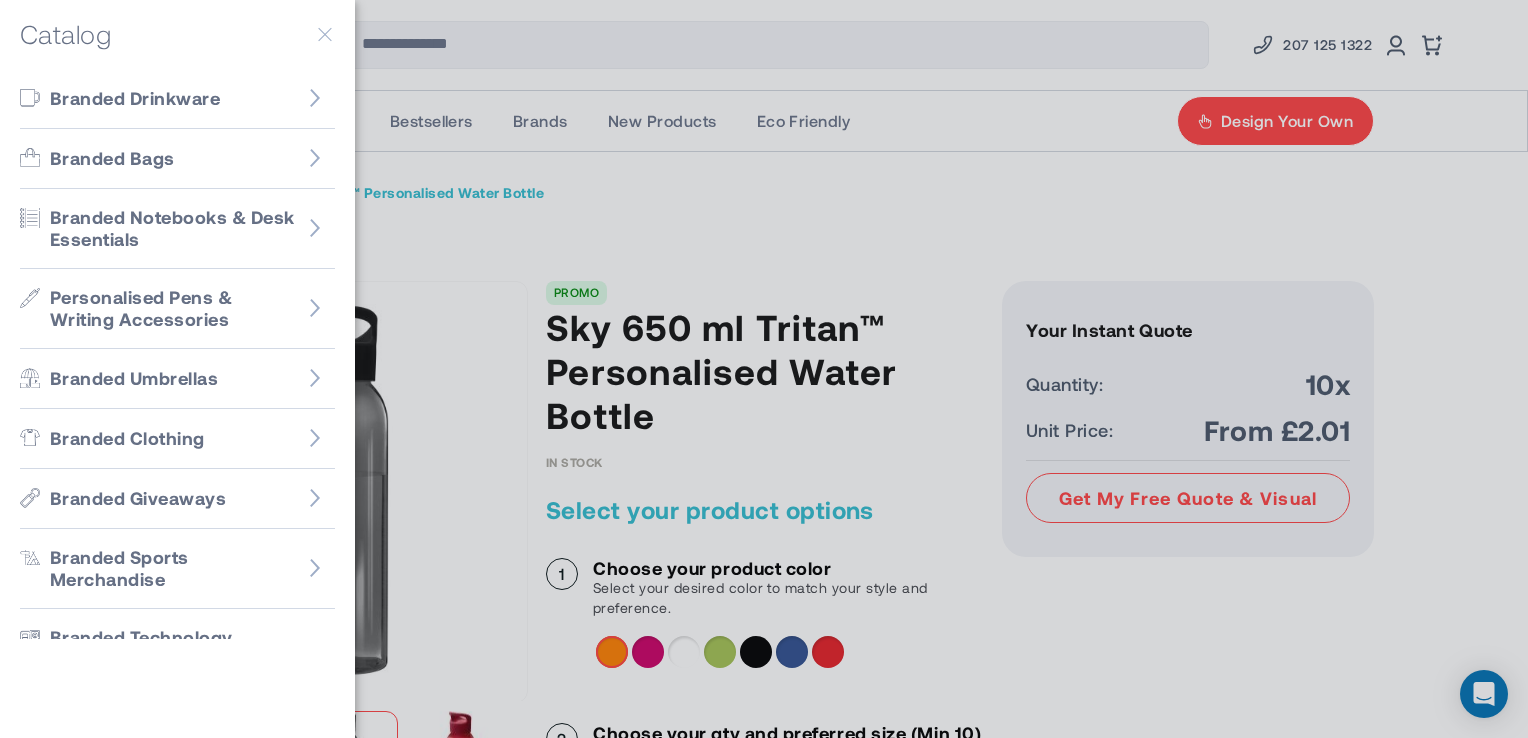 click 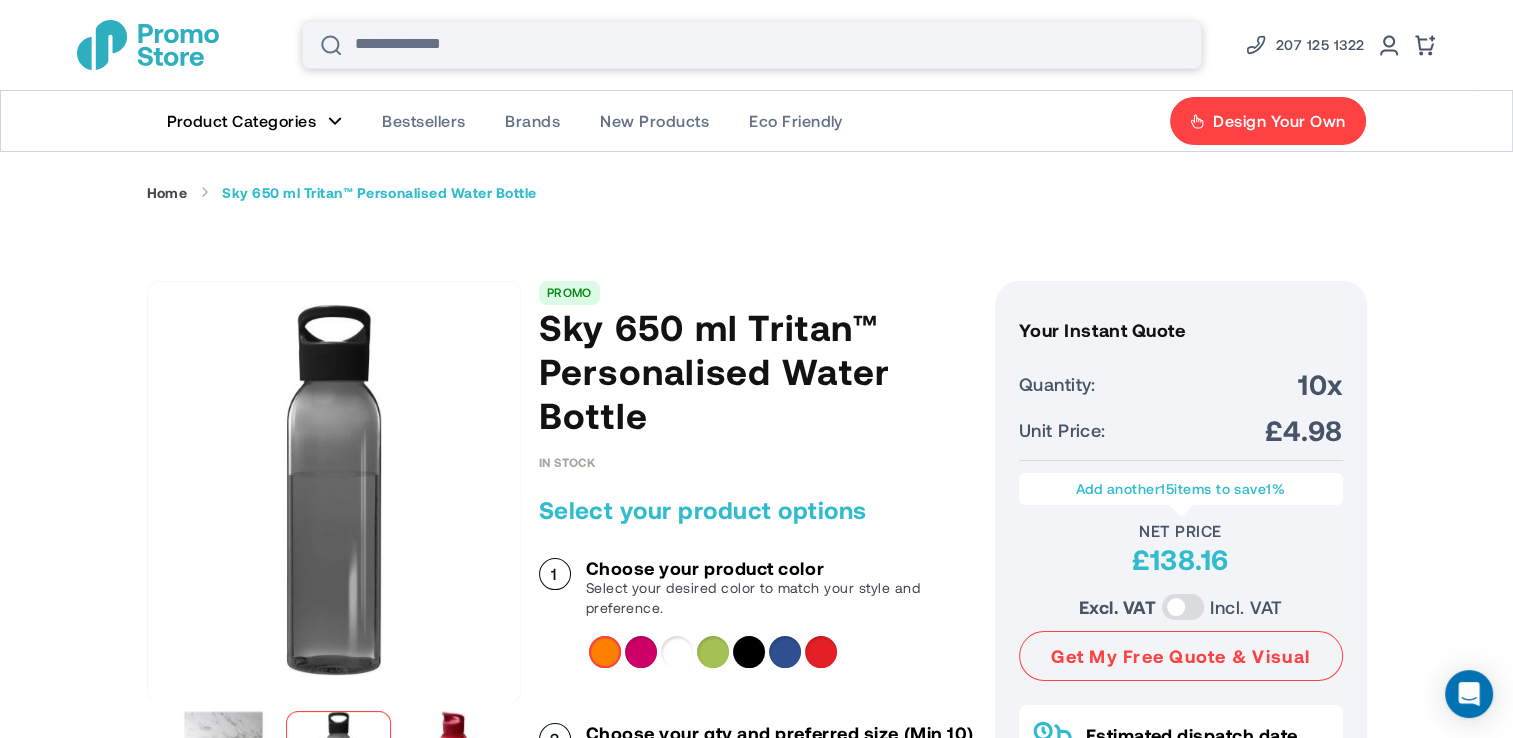 click on "Search" at bounding box center (752, 45) 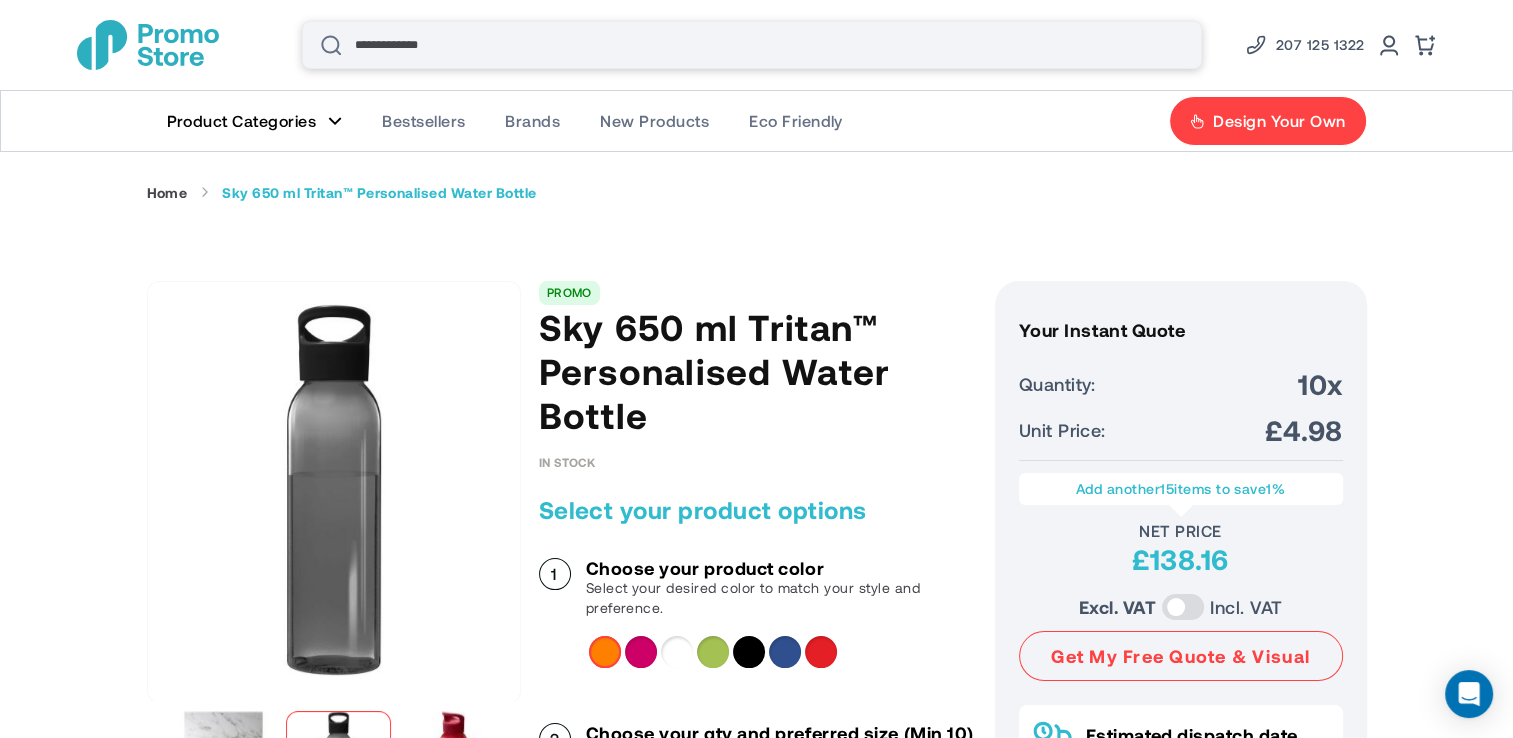 type on "**********" 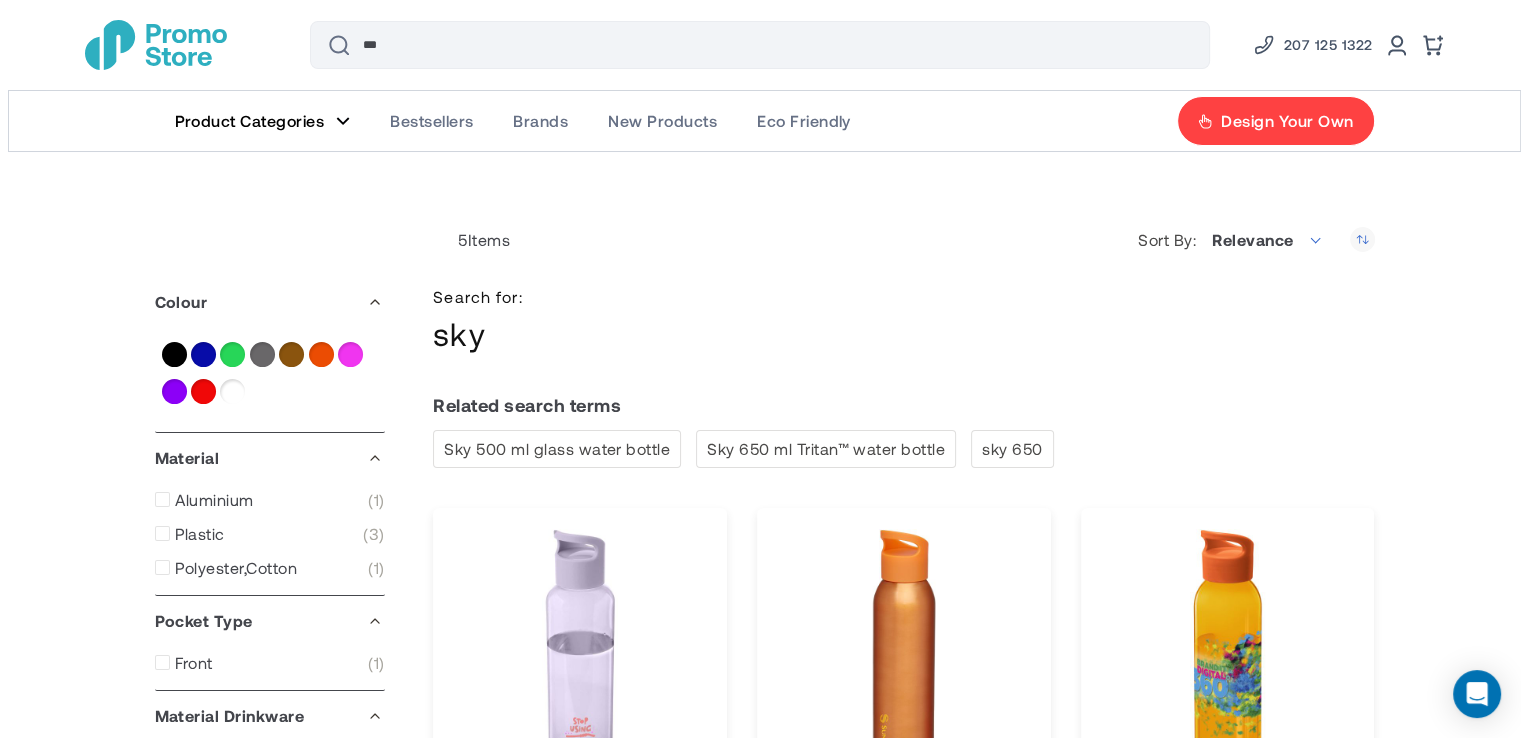 scroll, scrollTop: 0, scrollLeft: 0, axis: both 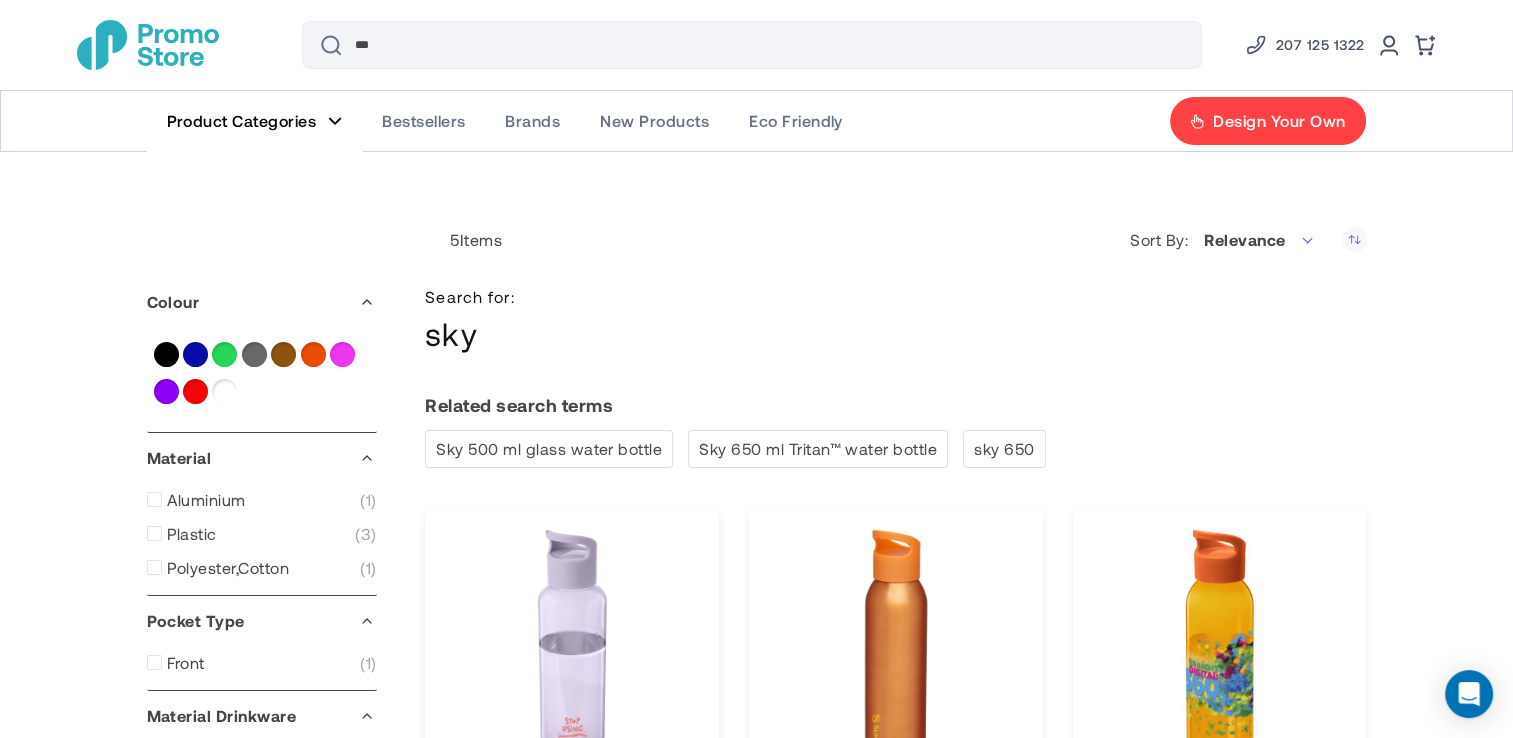 click on "Product Categories" 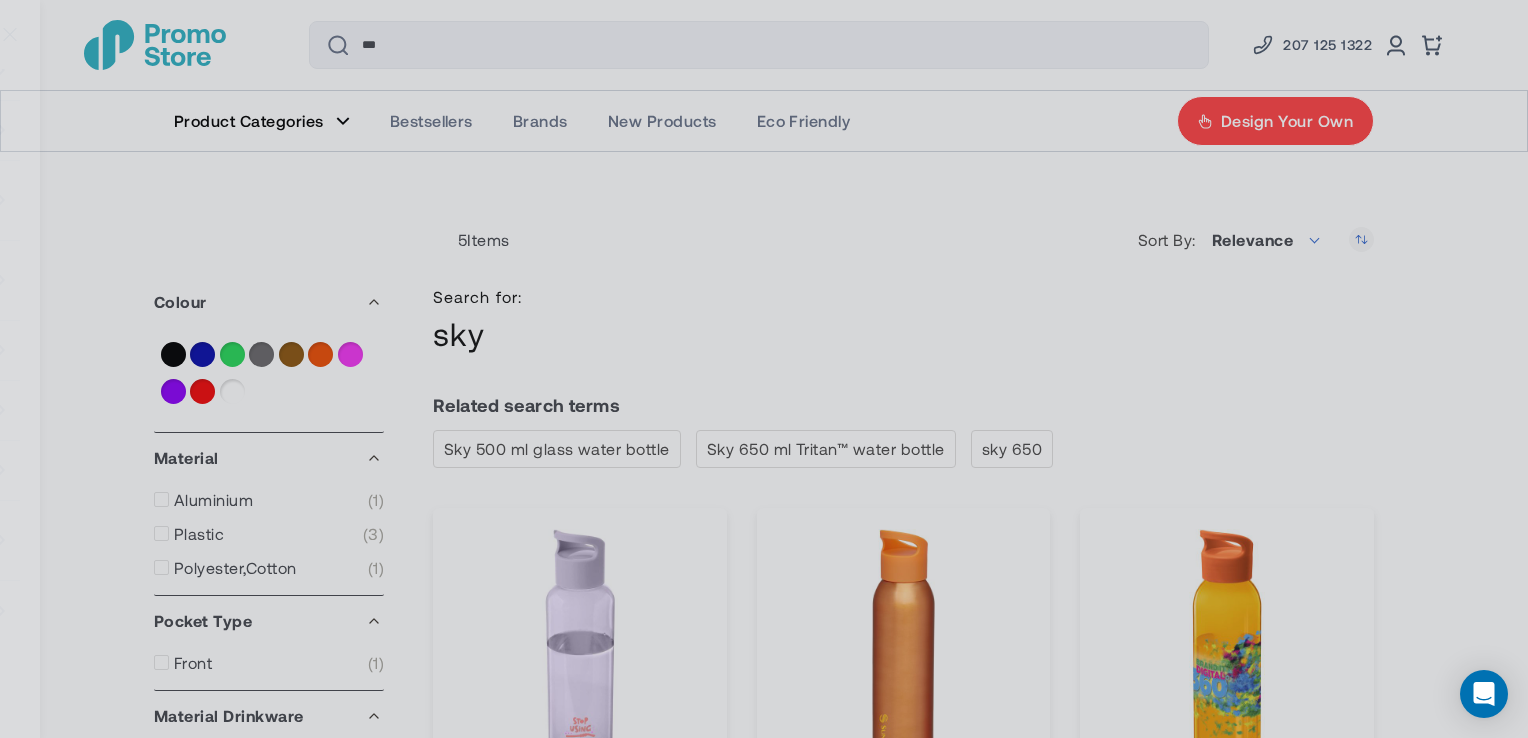 scroll, scrollTop: 0, scrollLeft: 0, axis: both 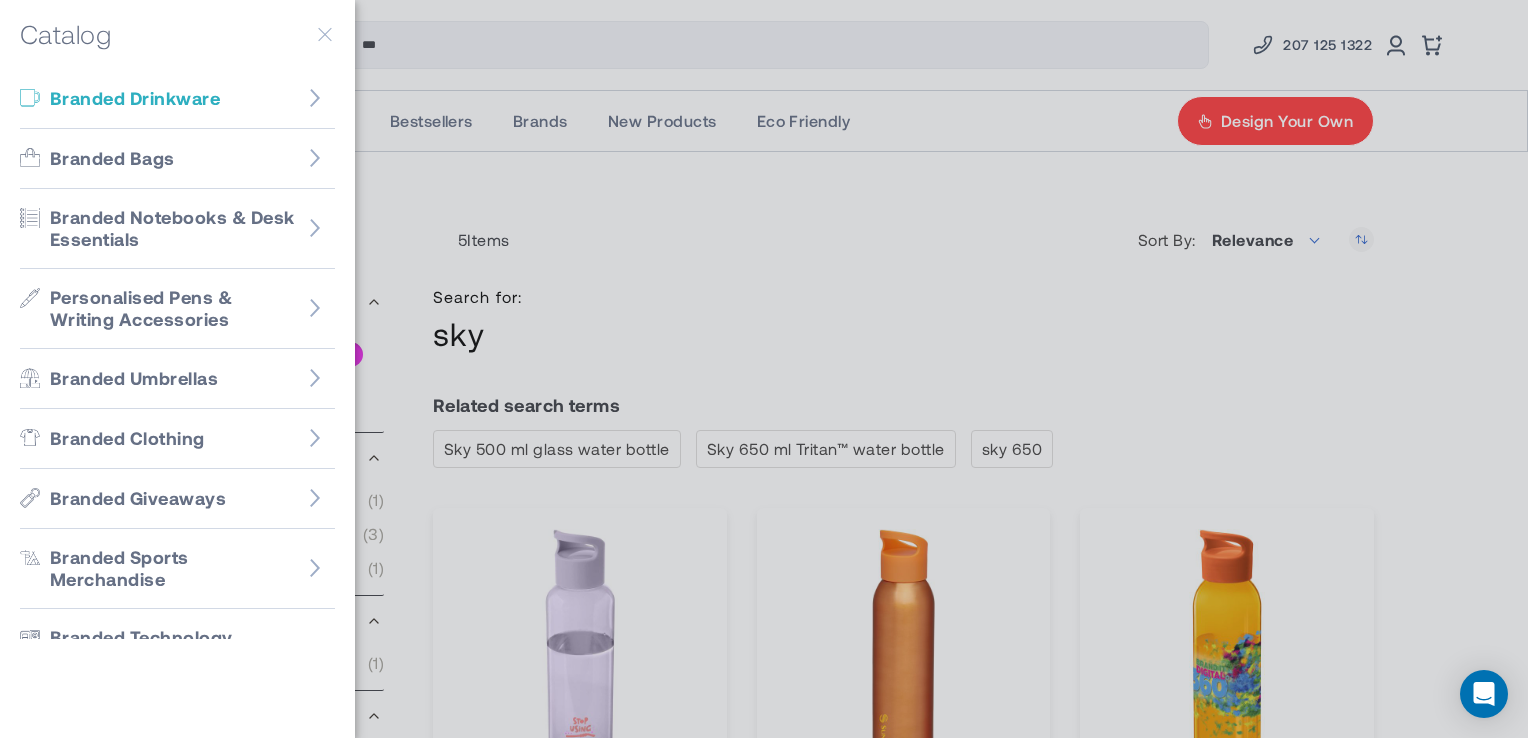 click on "Branded Drinkware" 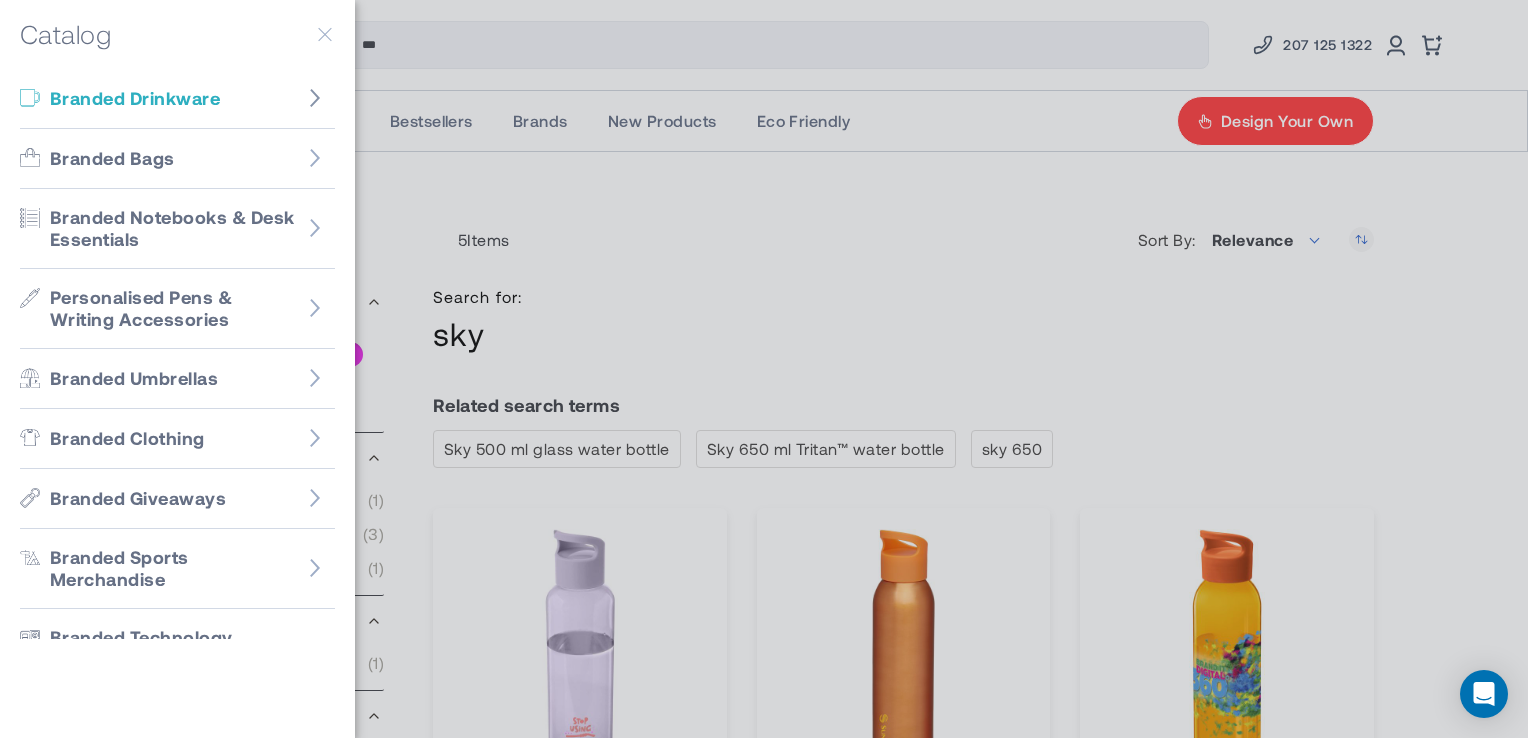 click 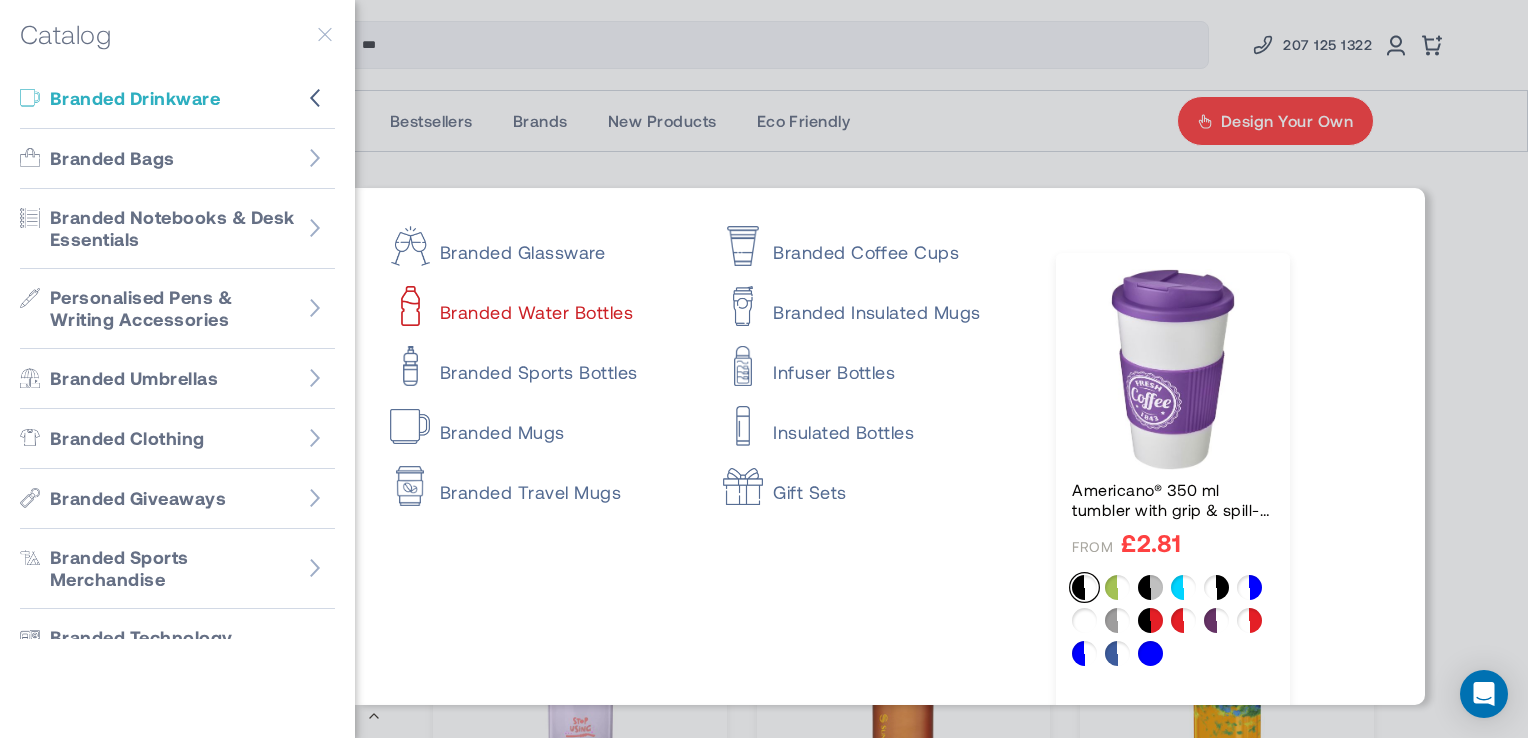 click on "Branded Water Bottles" 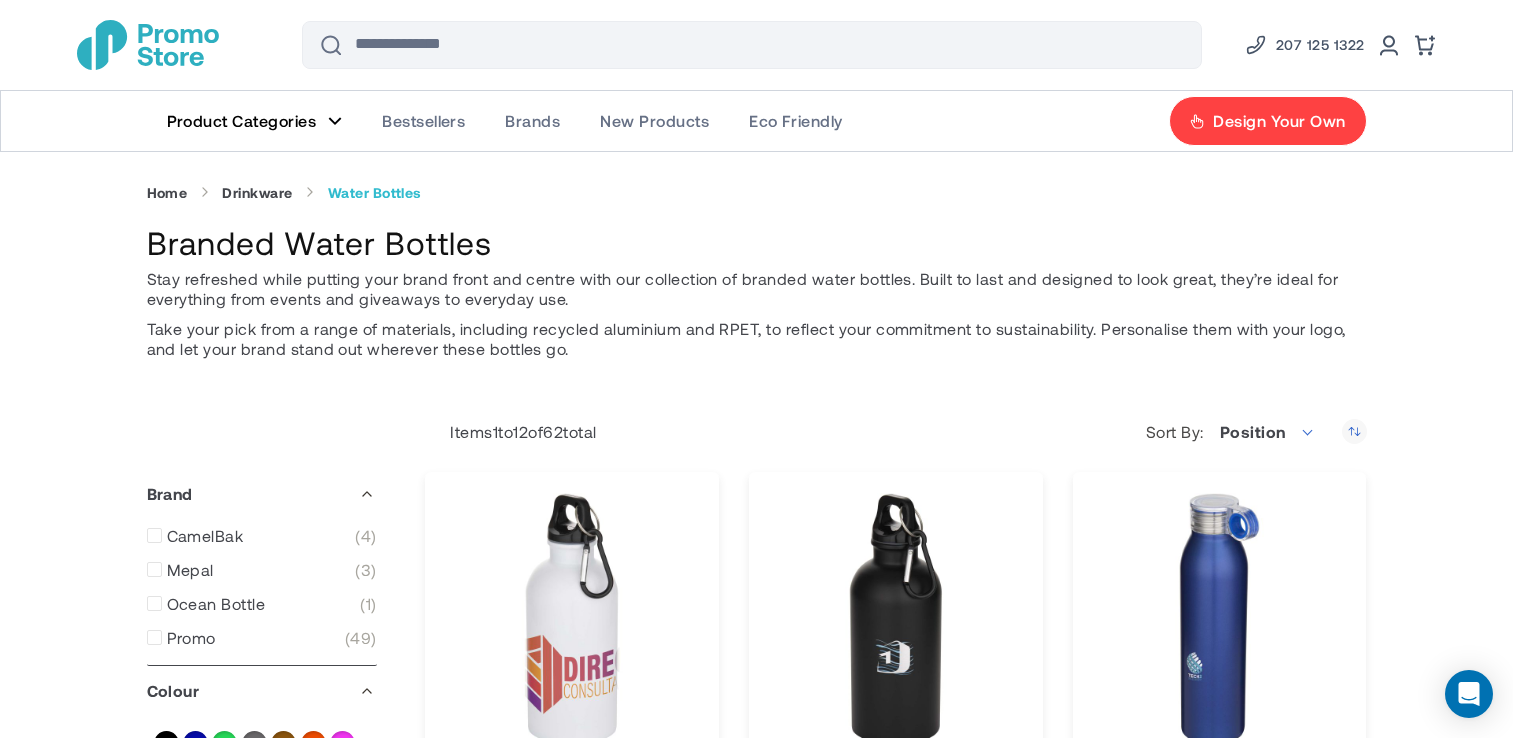 scroll, scrollTop: 0, scrollLeft: 0, axis: both 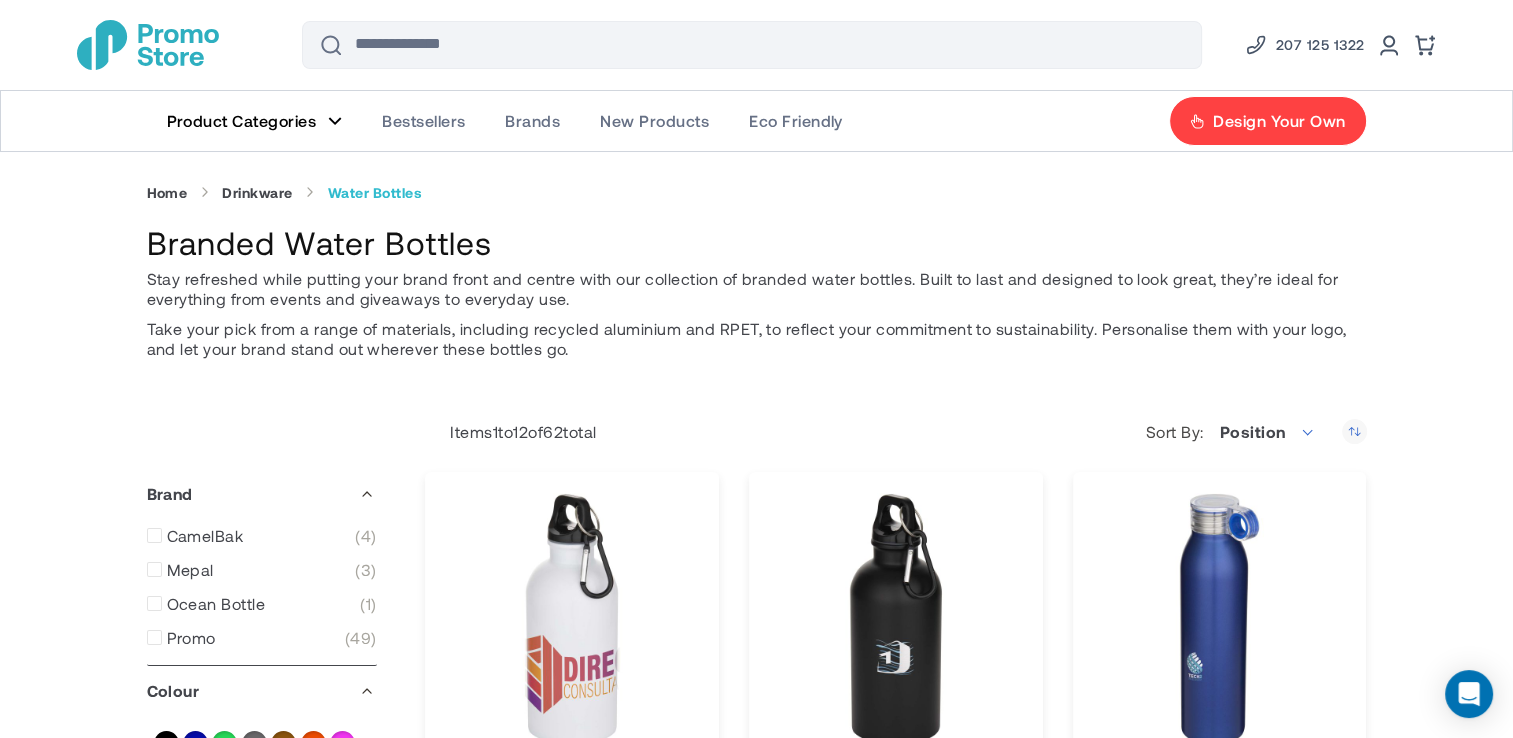 type on "****" 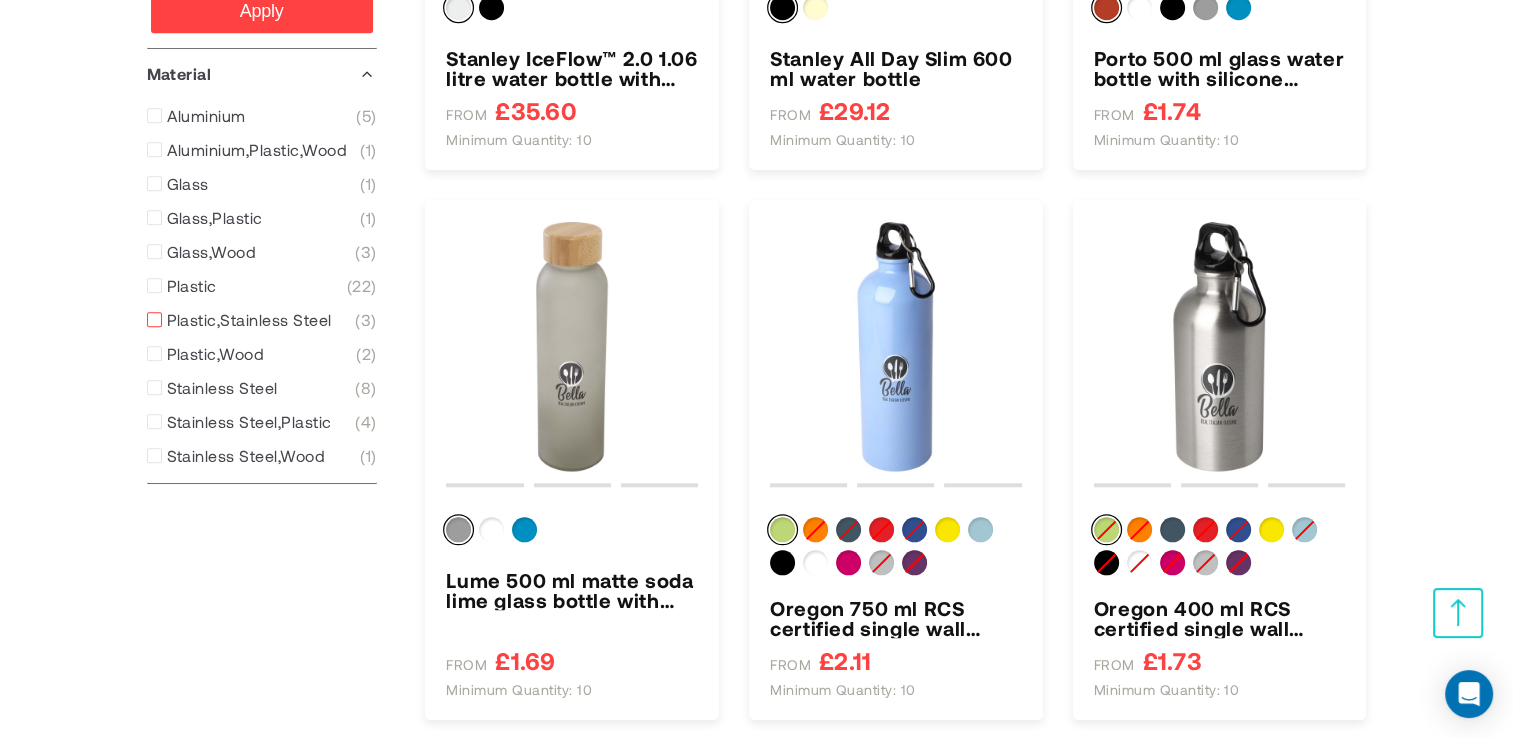 scroll, scrollTop: 1850, scrollLeft: 0, axis: vertical 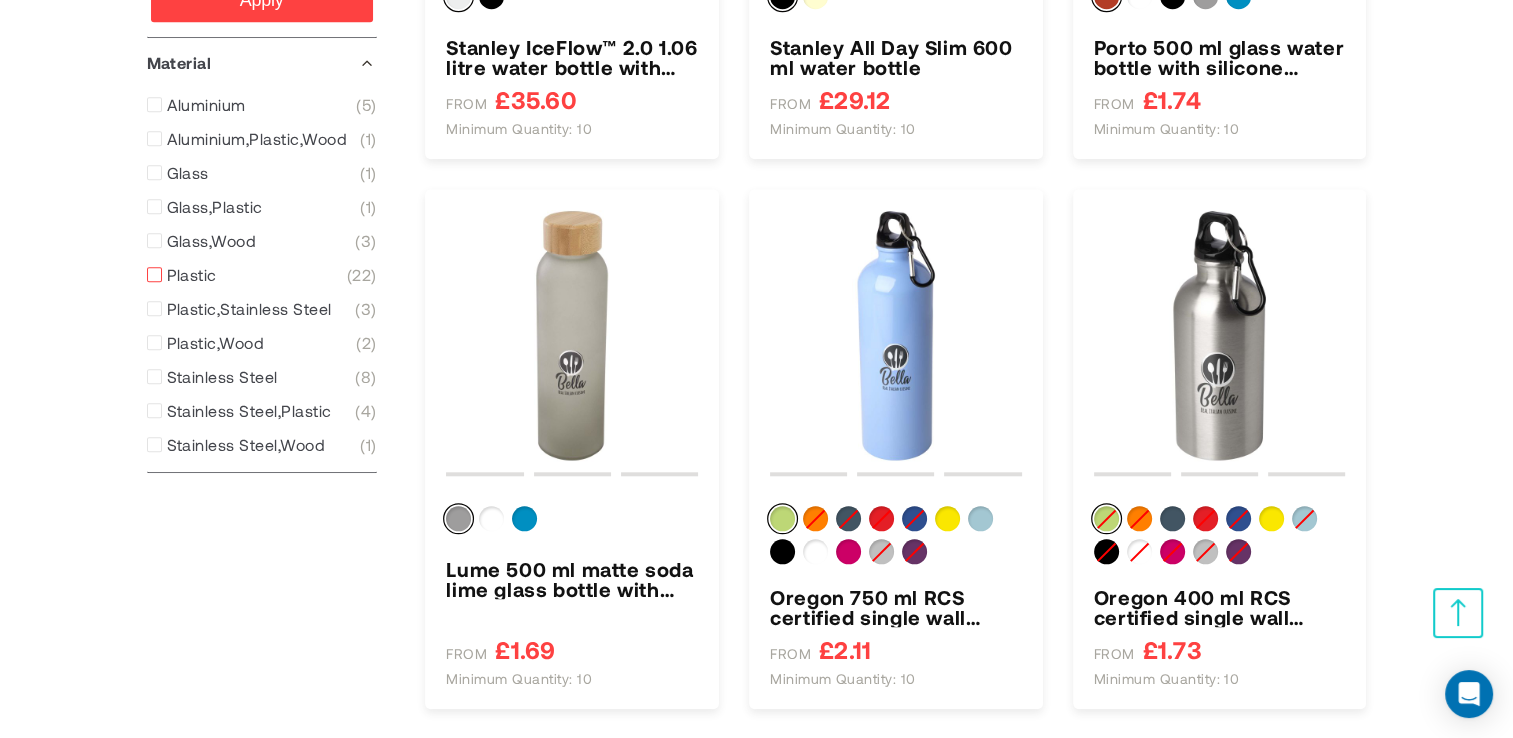 click at bounding box center [159, 274] 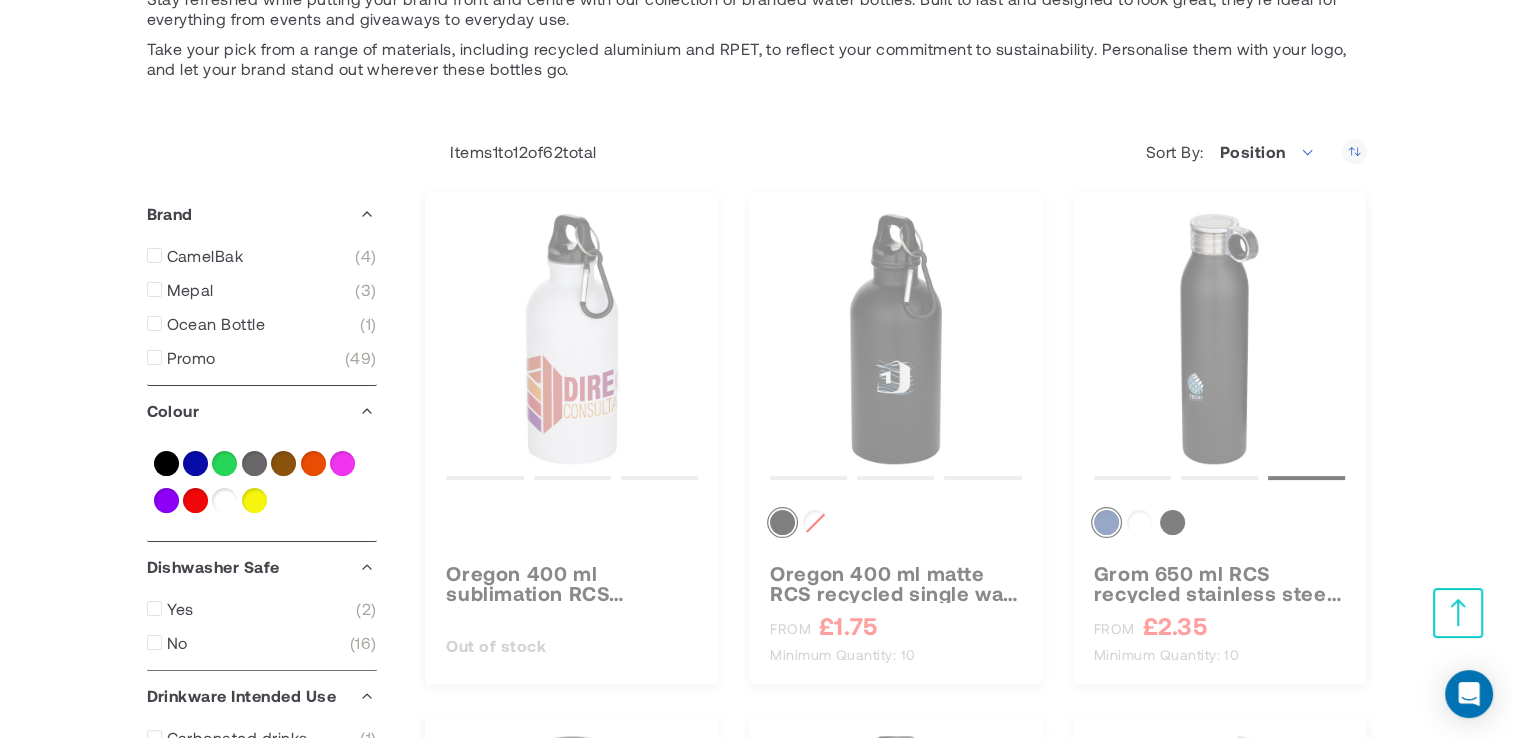 scroll, scrollTop: 290, scrollLeft: 0, axis: vertical 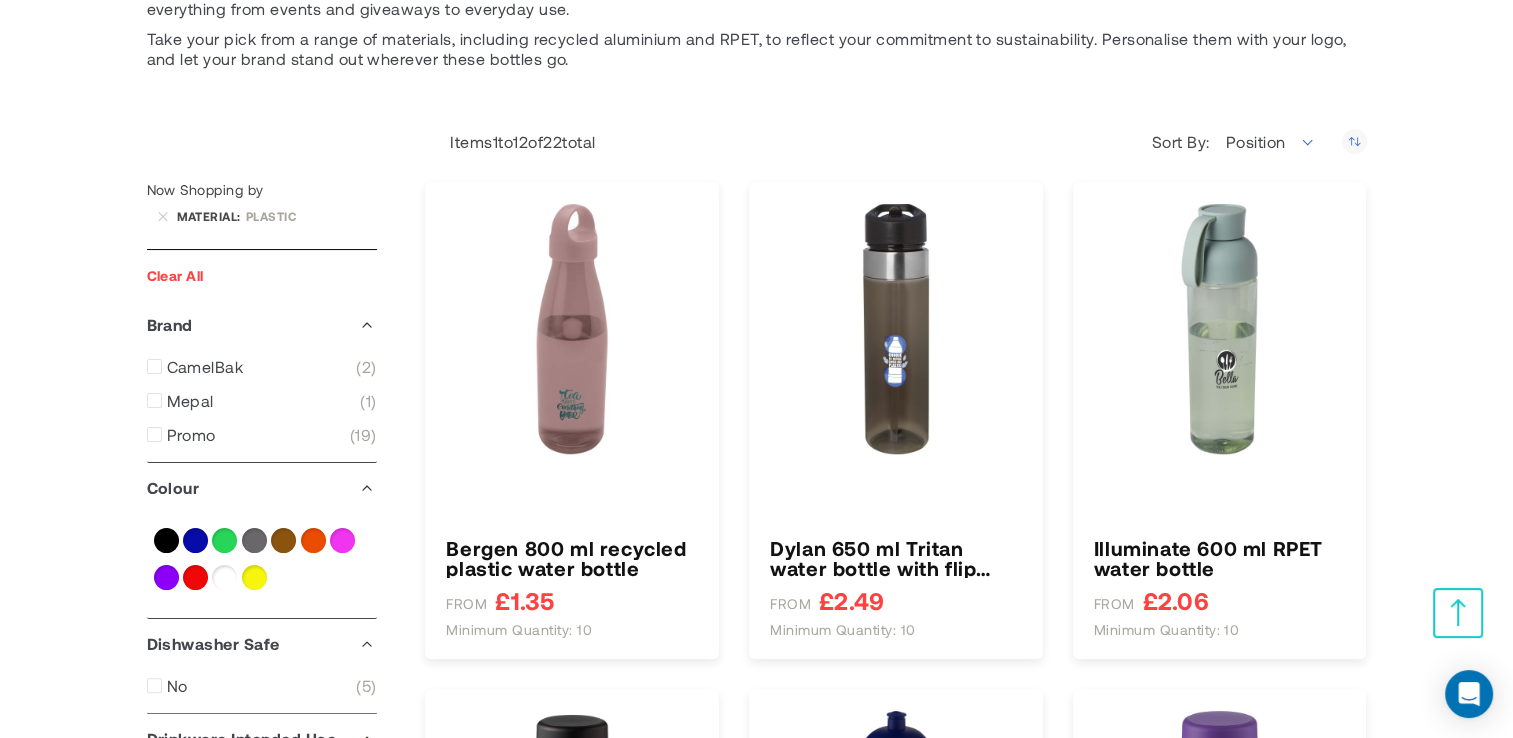 type on "****" 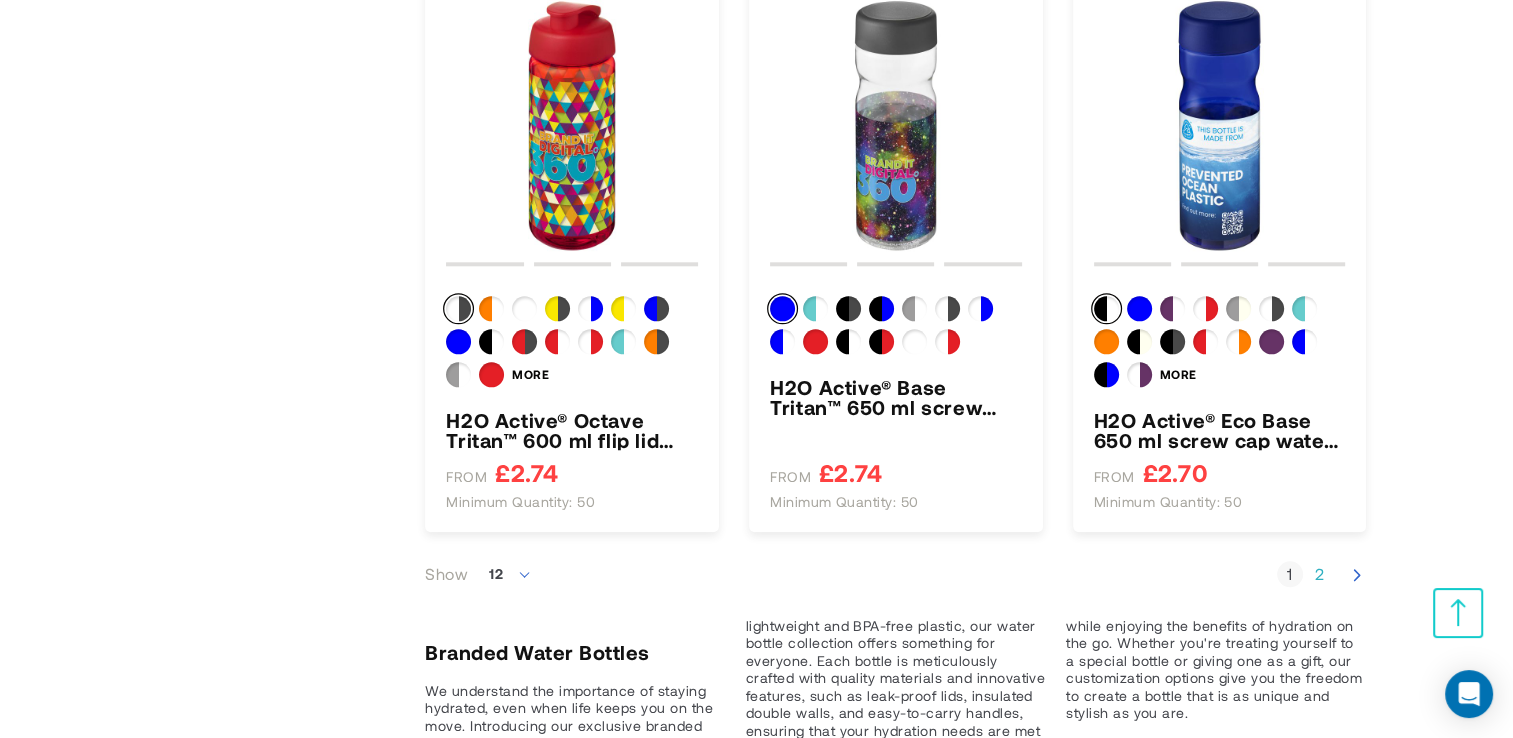 scroll, scrollTop: 2118, scrollLeft: 0, axis: vertical 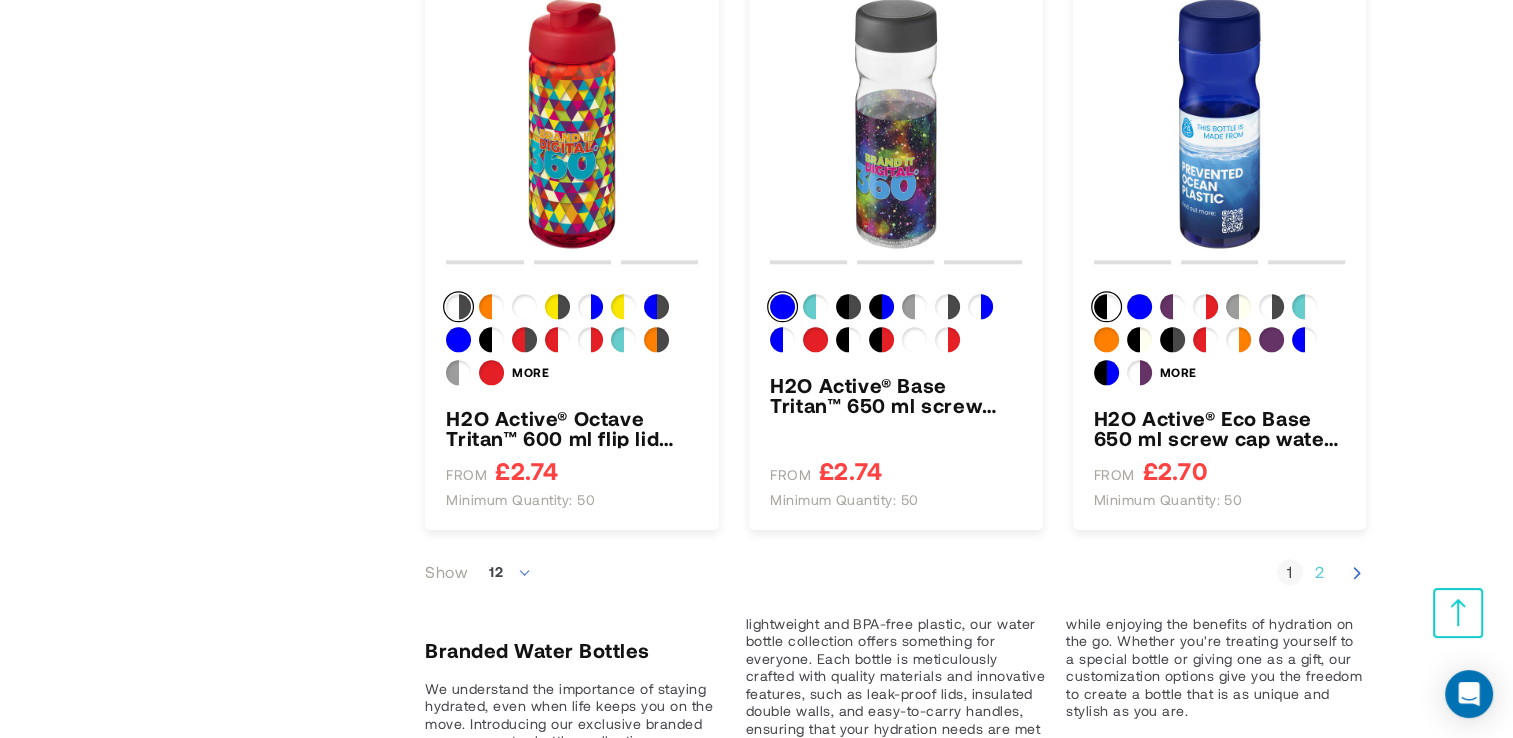 click on "Page
2" at bounding box center (1320, 572) 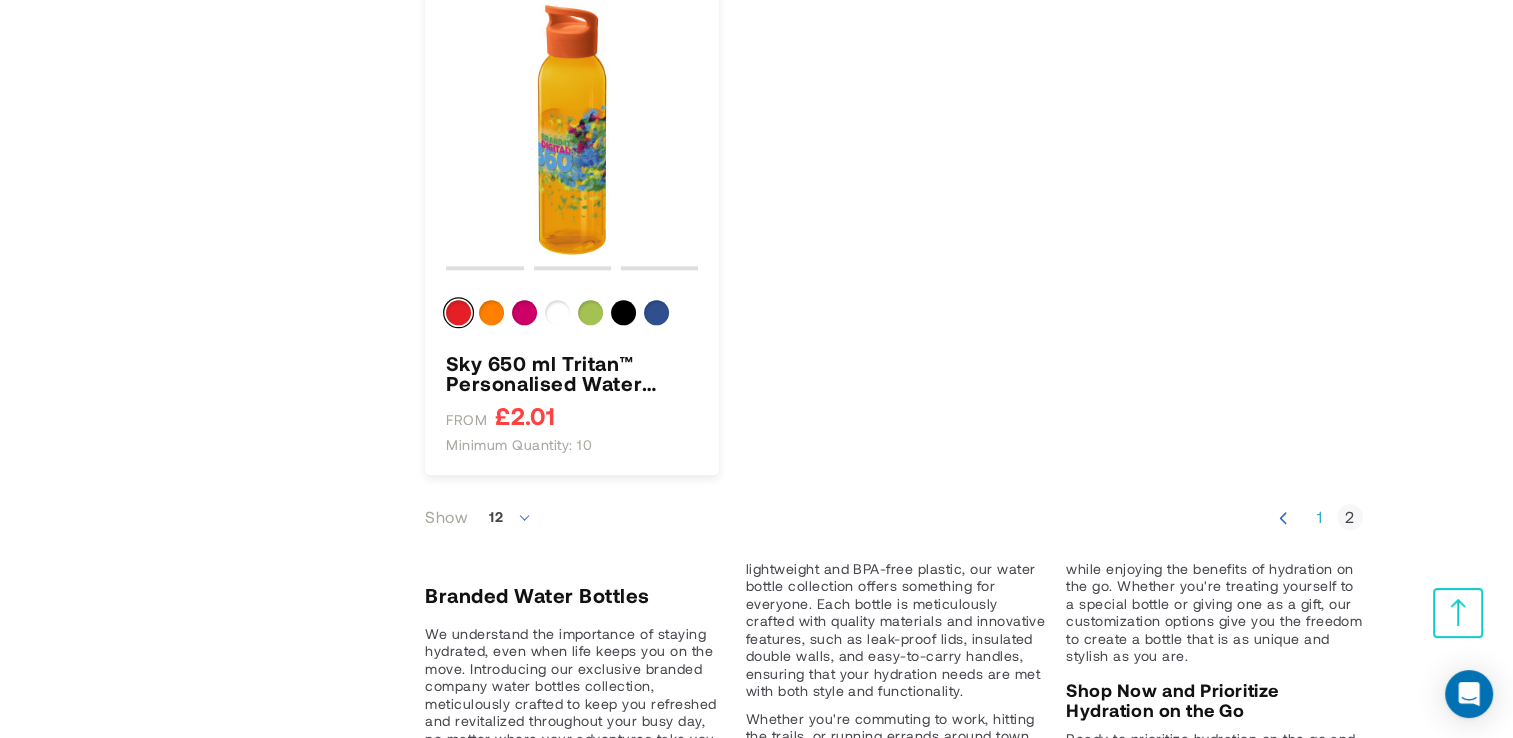 scroll, scrollTop: 2316, scrollLeft: 0, axis: vertical 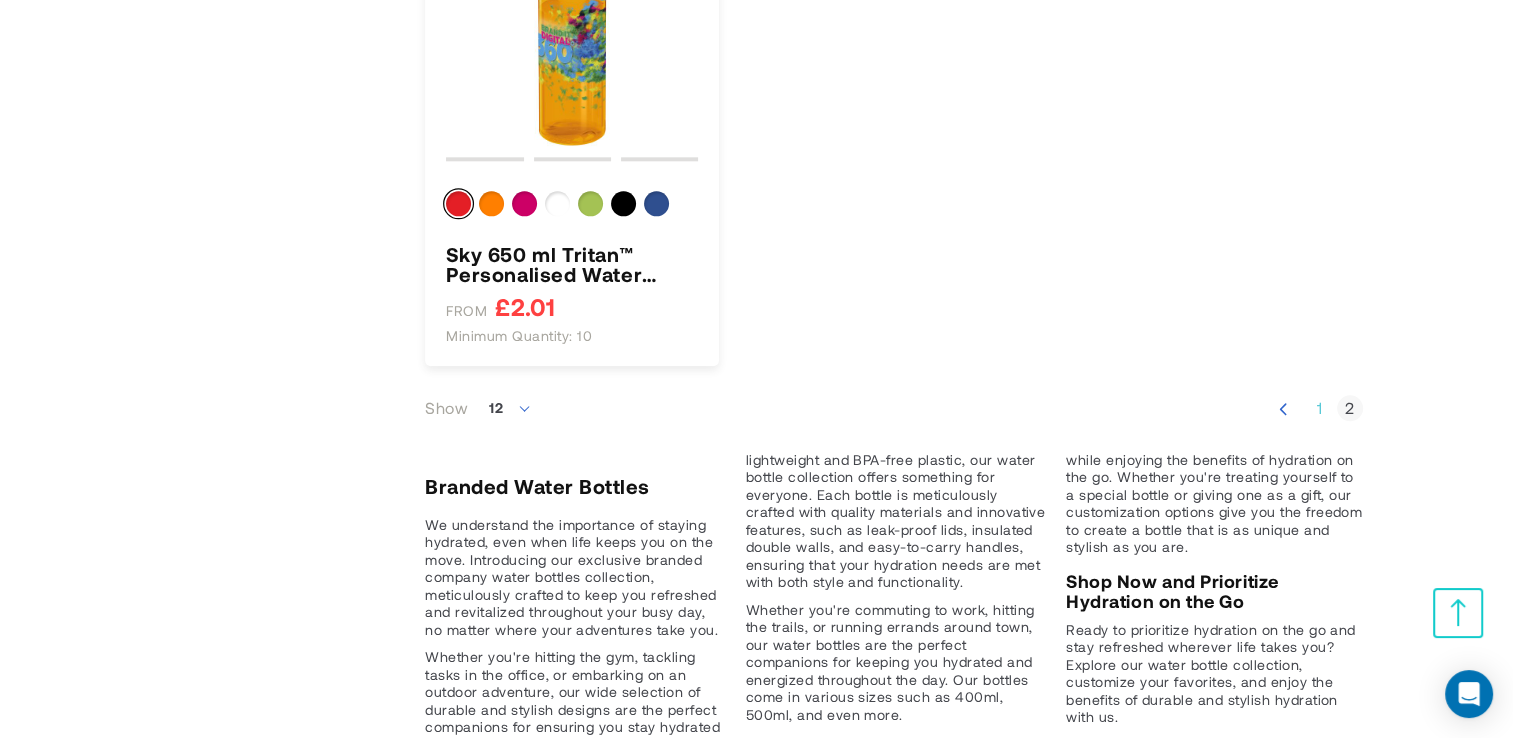 click on "Page
1" at bounding box center [1320, 408] 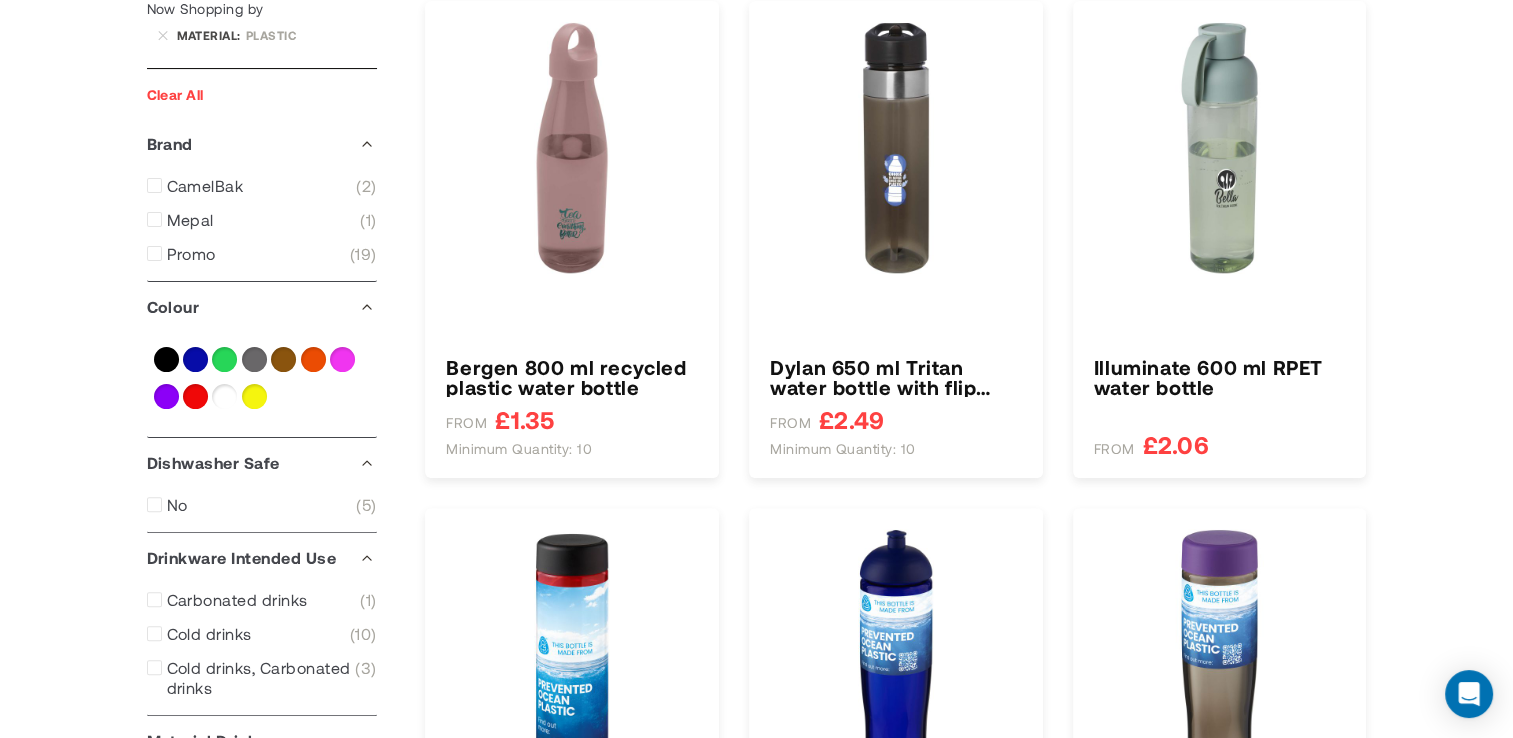 type on "****" 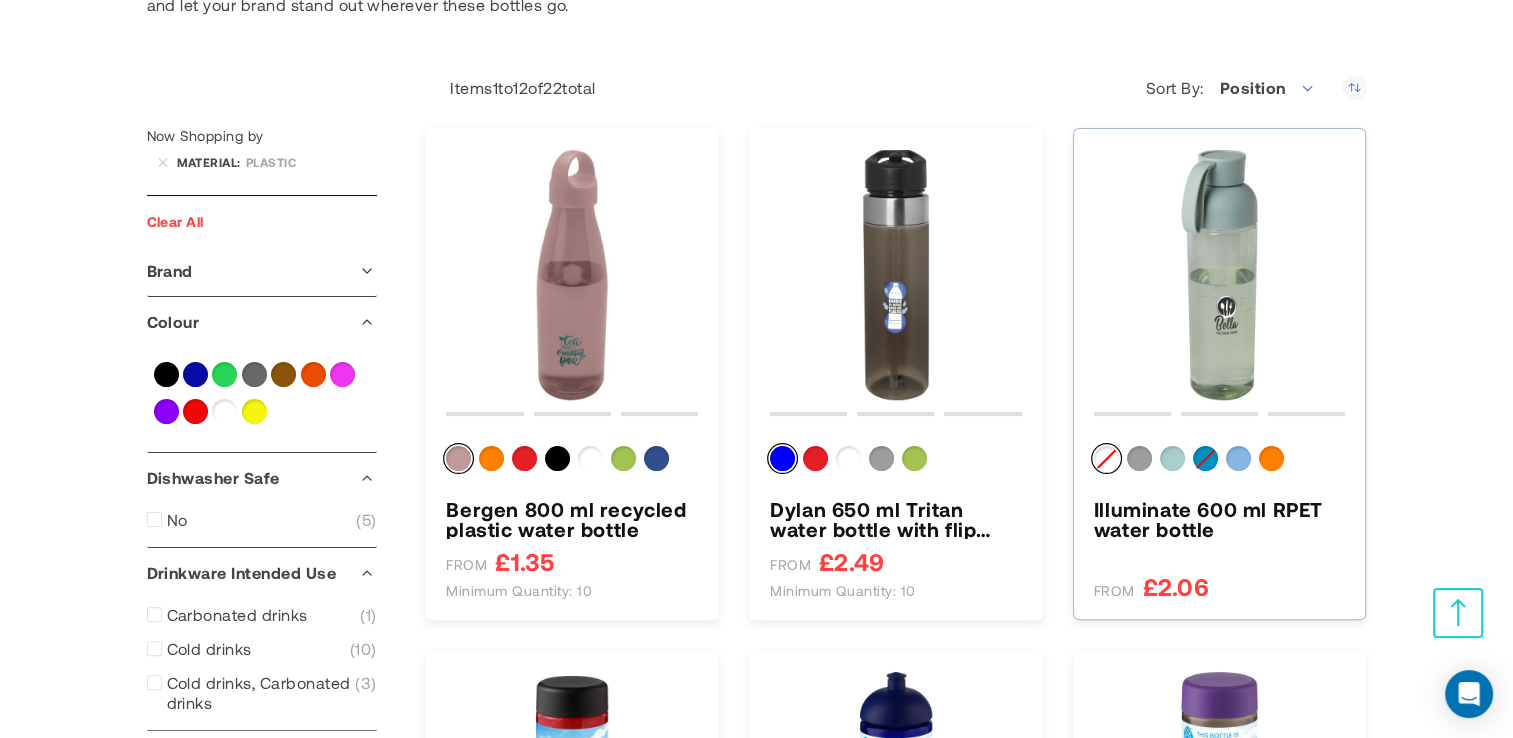 scroll, scrollTop: 344, scrollLeft: 0, axis: vertical 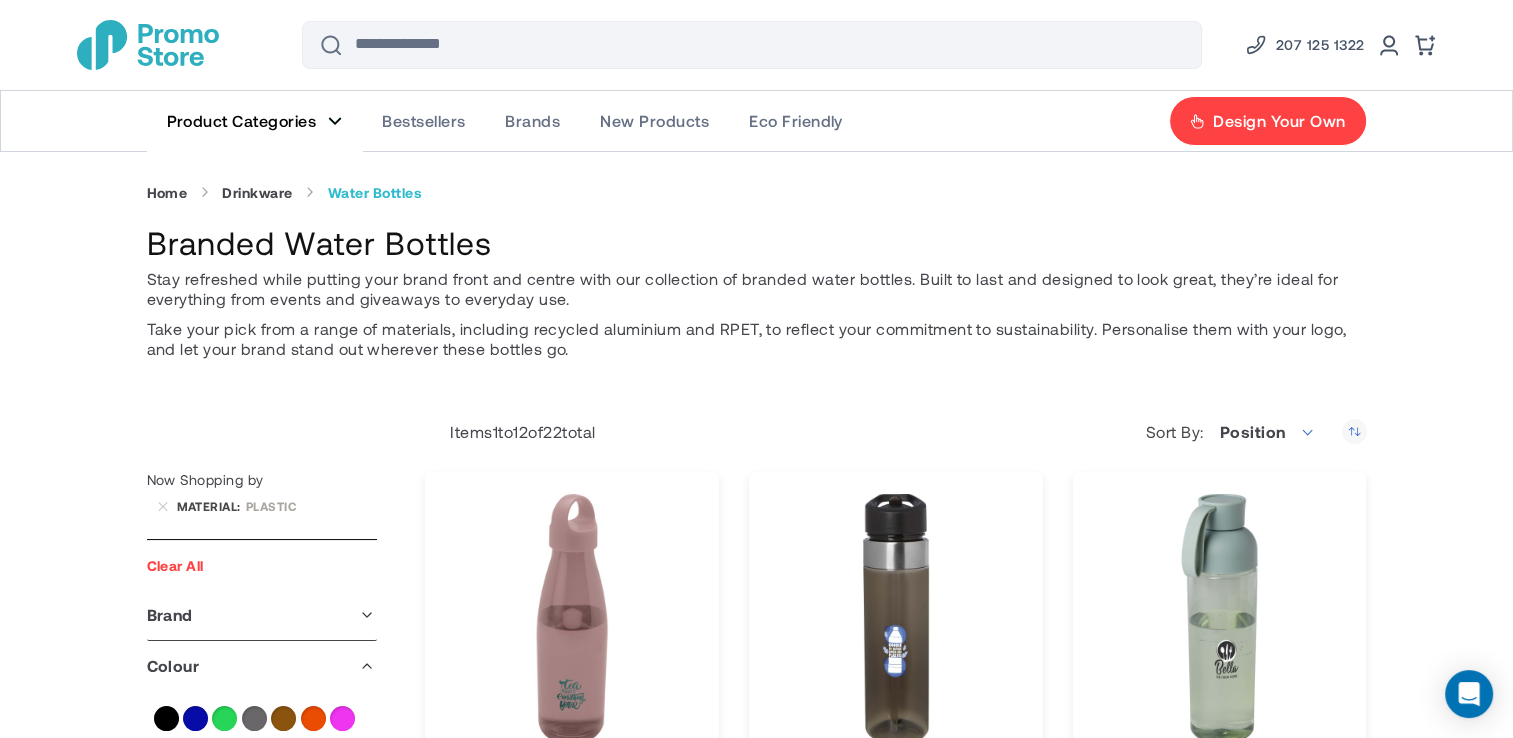 click on "Product Categories" 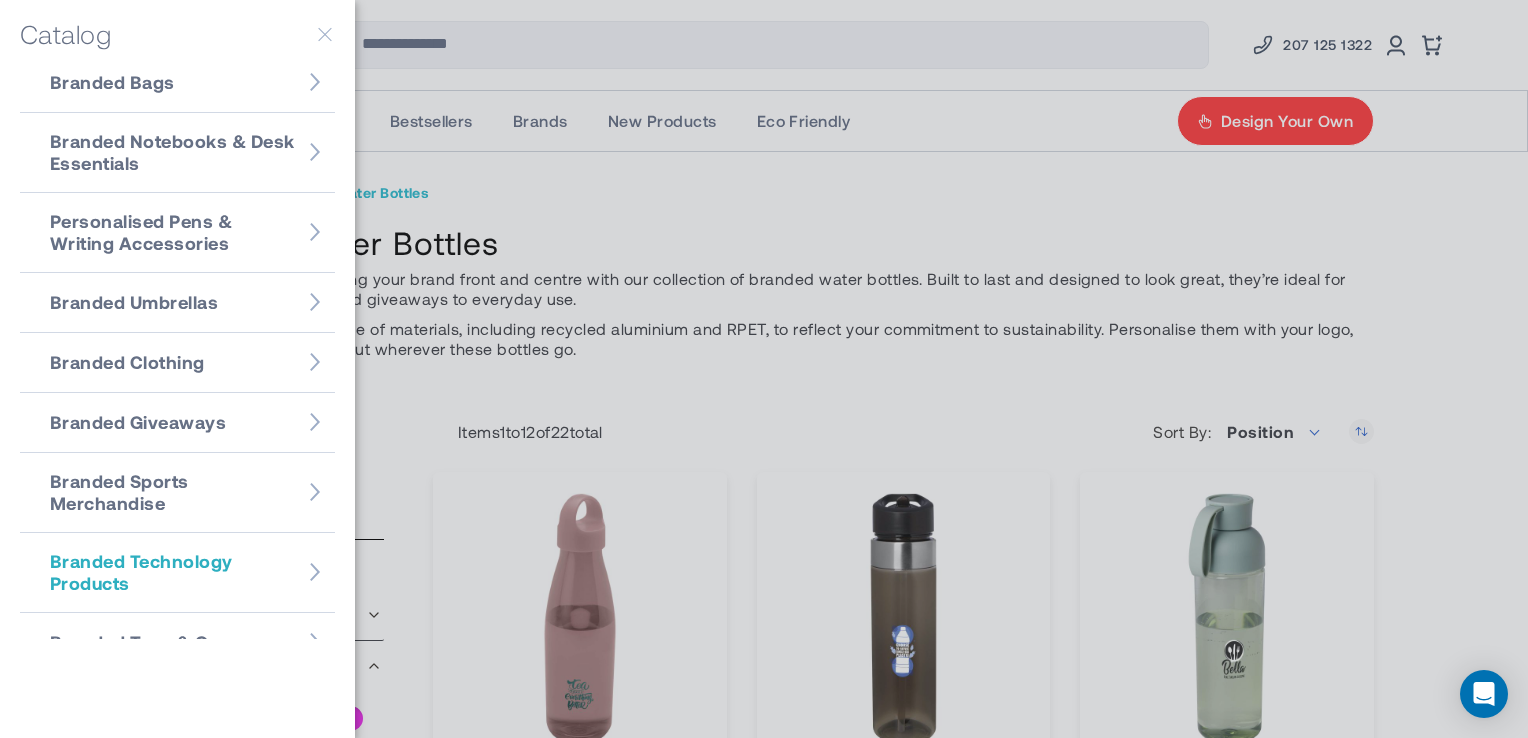 scroll, scrollTop: 0, scrollLeft: 0, axis: both 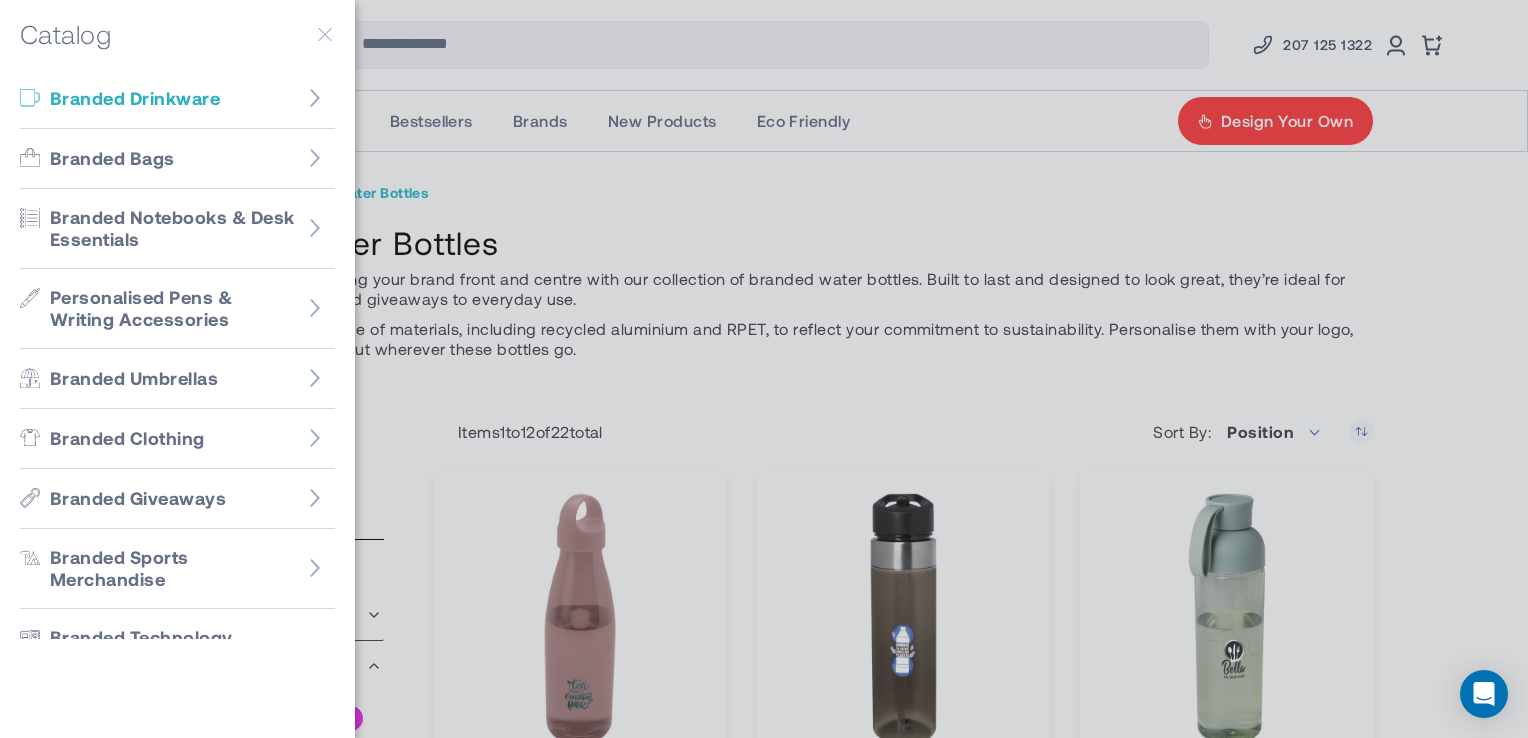 click on "Branded Drinkware" 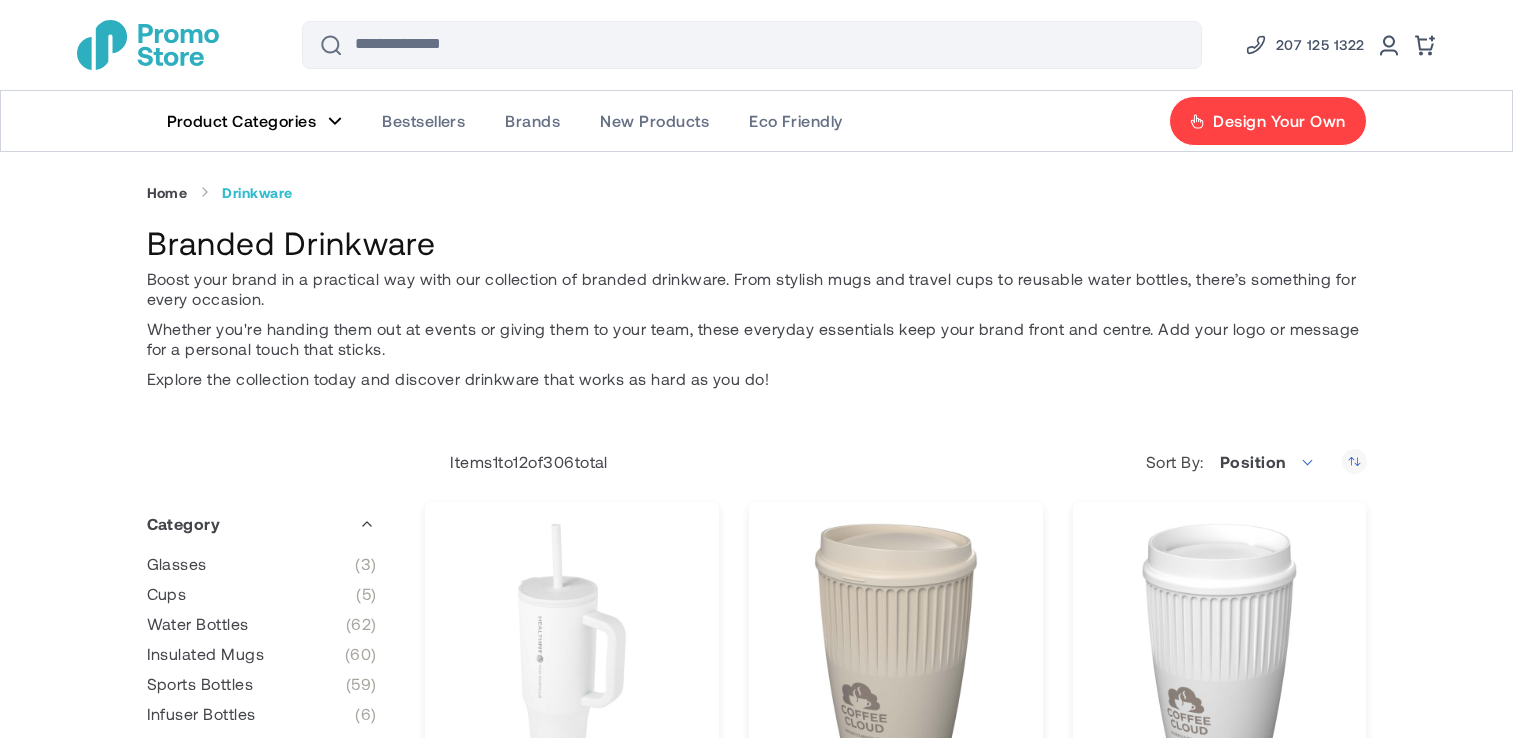 scroll, scrollTop: 0, scrollLeft: 0, axis: both 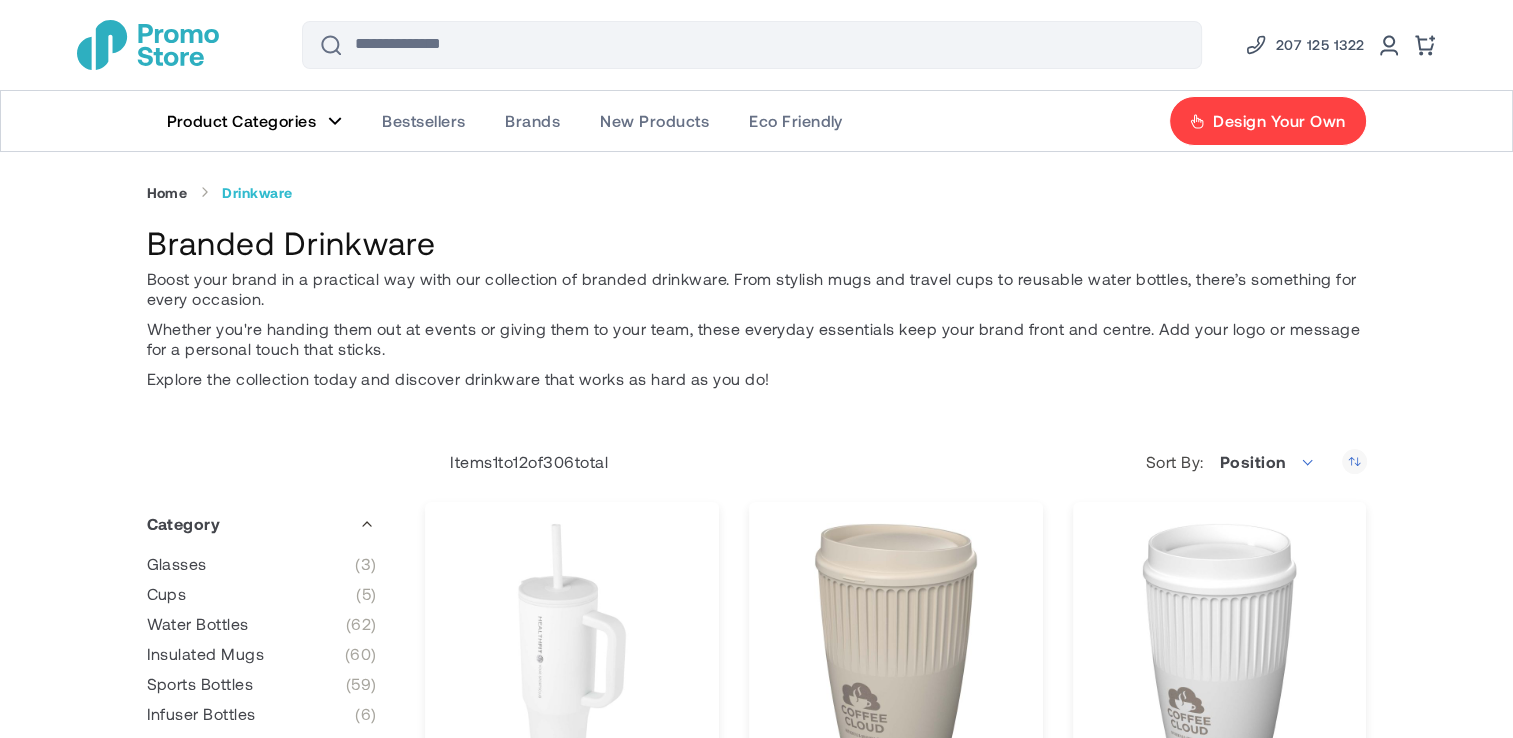 type on "****" 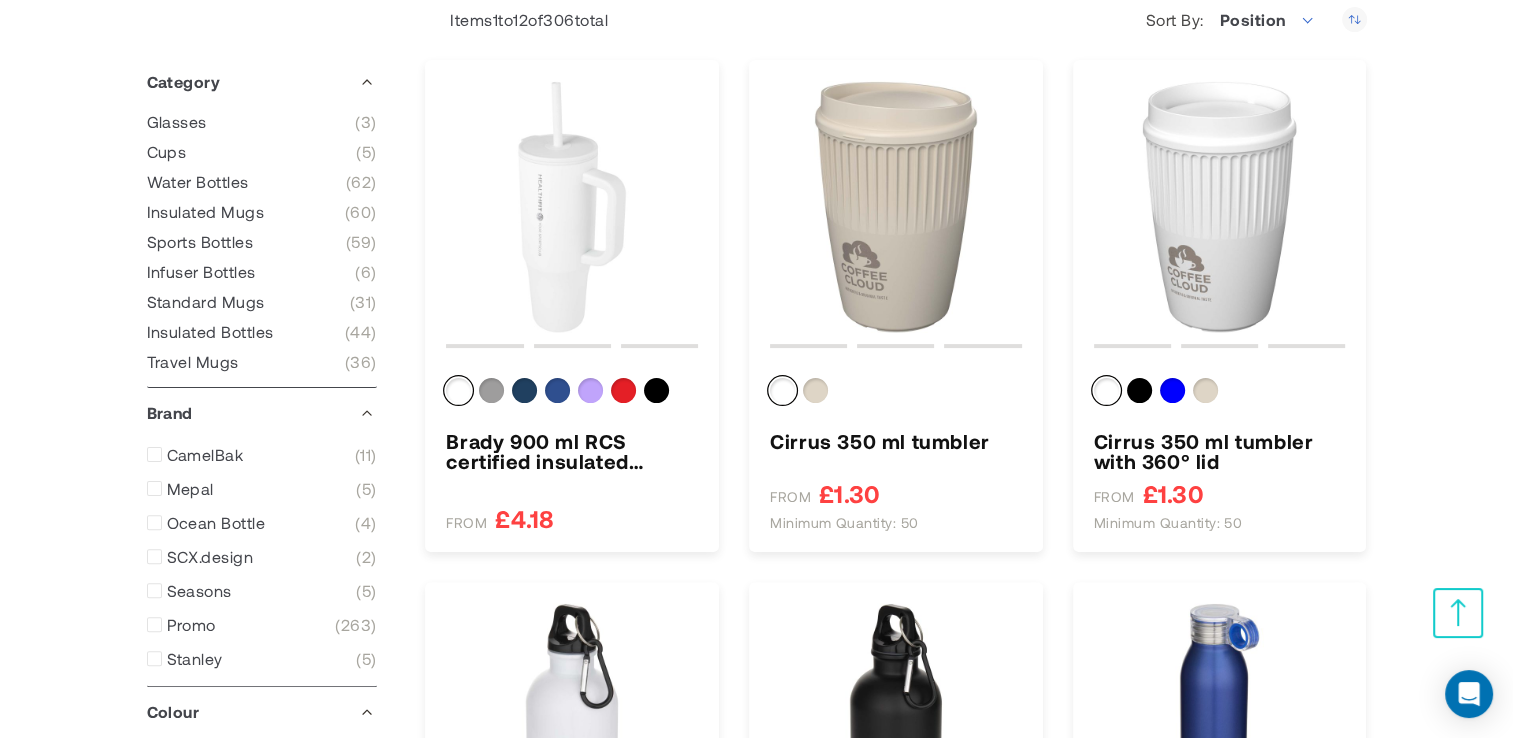 scroll, scrollTop: 436, scrollLeft: 0, axis: vertical 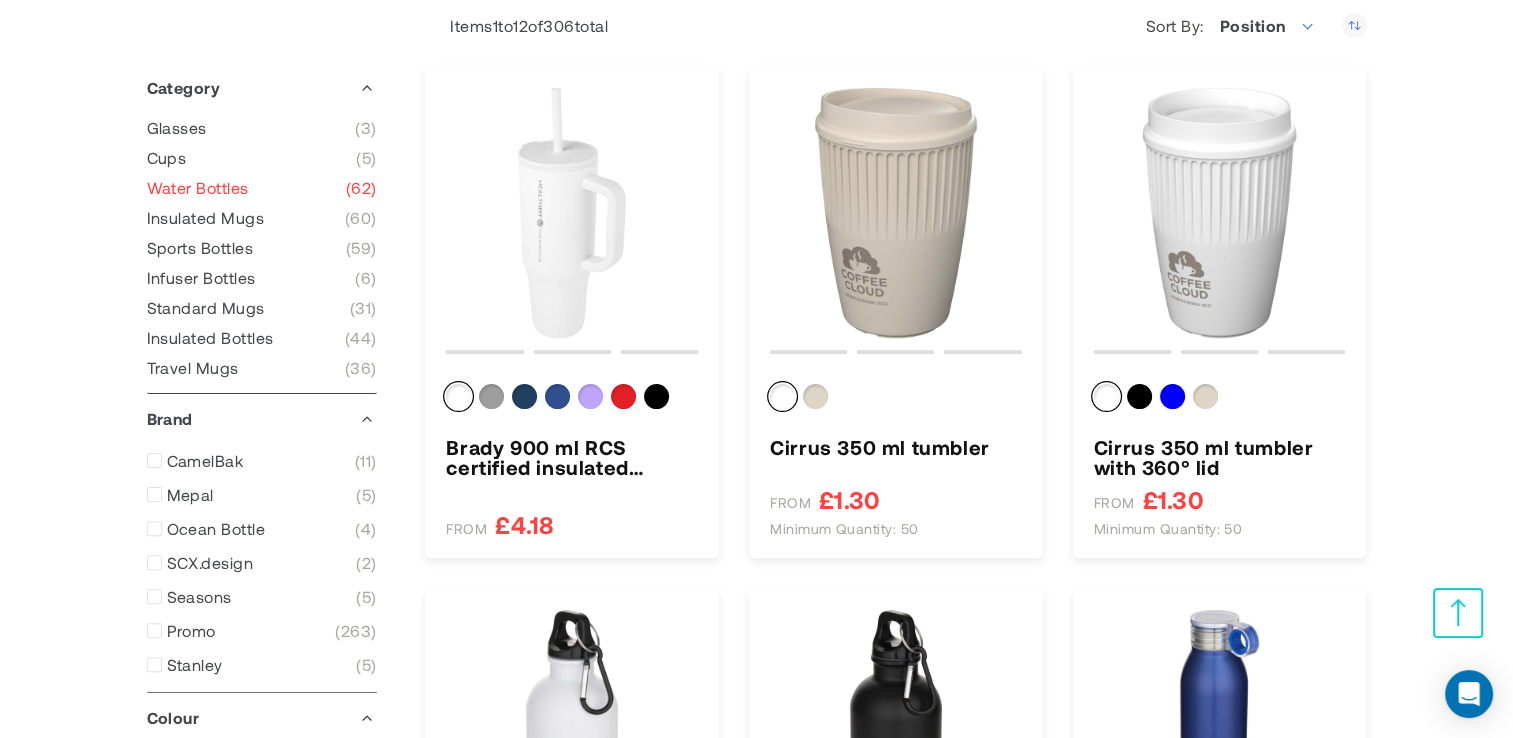 click on "Water Bottles" at bounding box center (198, 188) 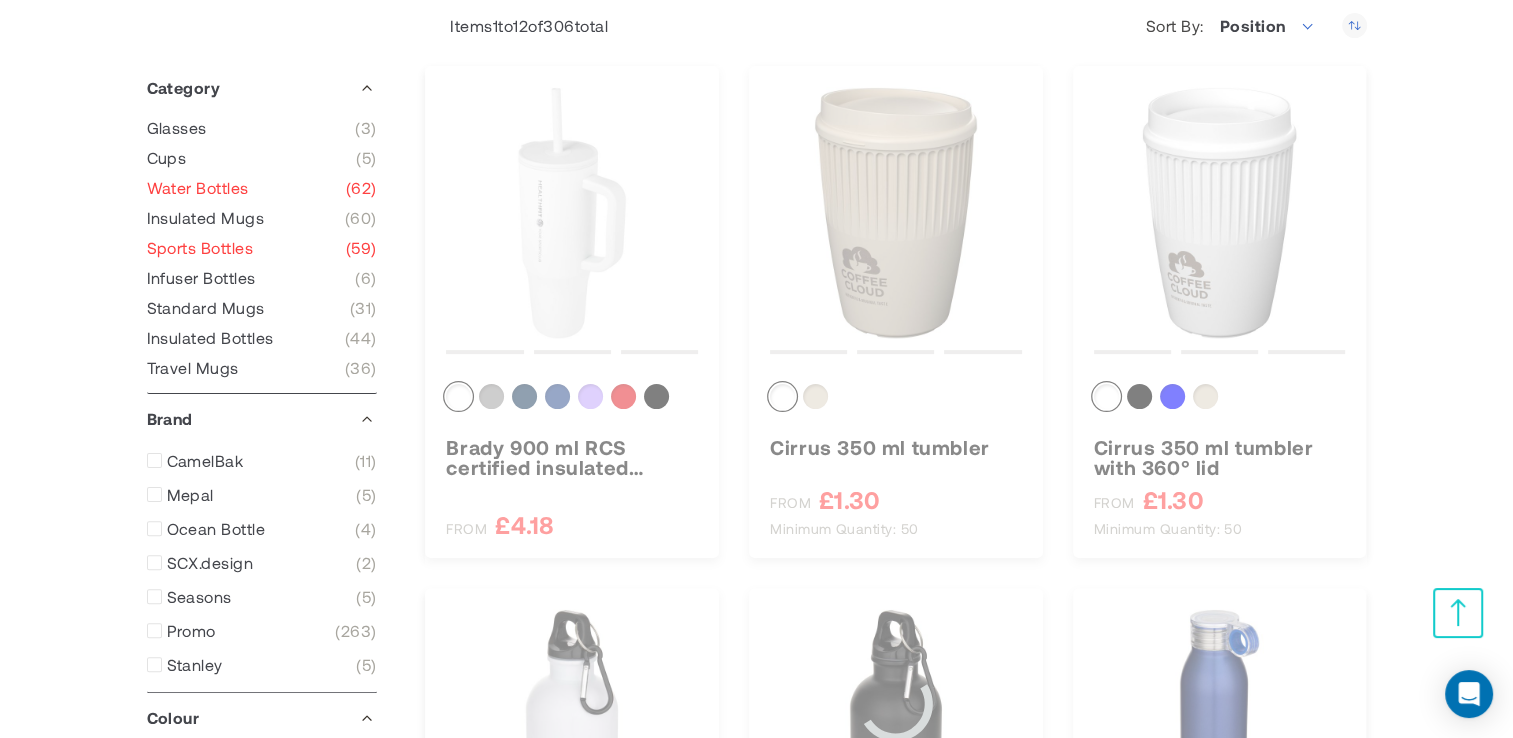 click on "Sports Bottles" at bounding box center [200, 248] 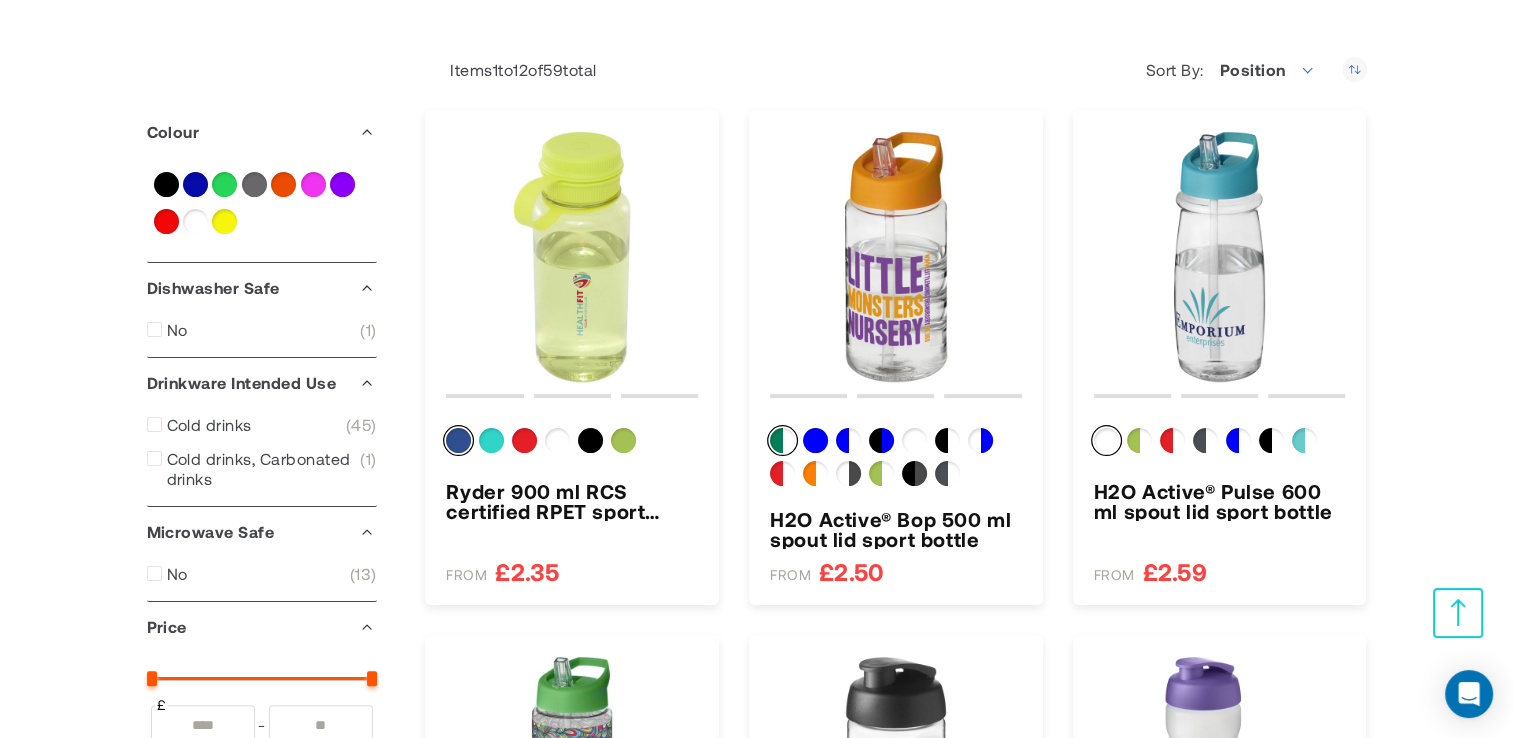 scroll, scrollTop: 340, scrollLeft: 0, axis: vertical 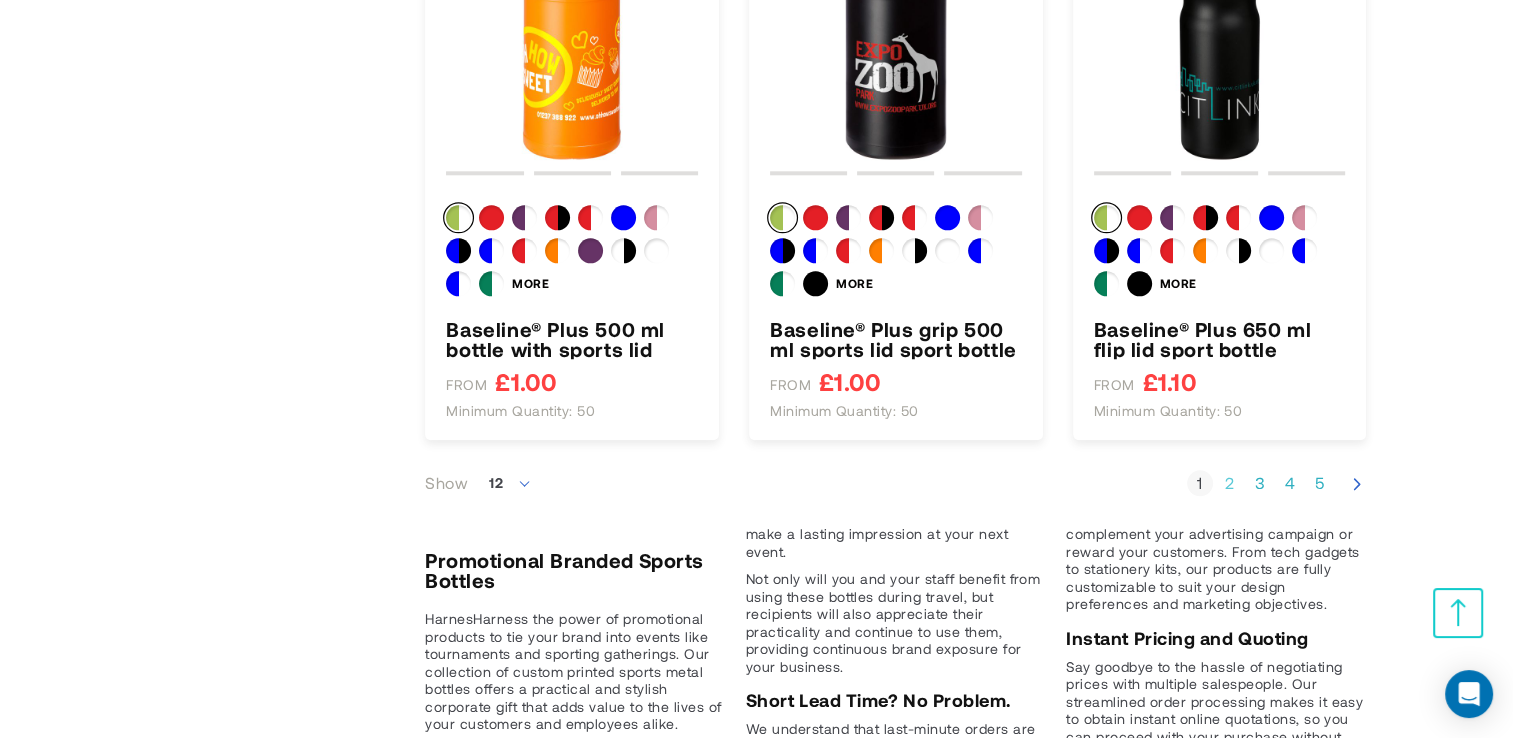 click on "Page
2" at bounding box center (1230, 483) 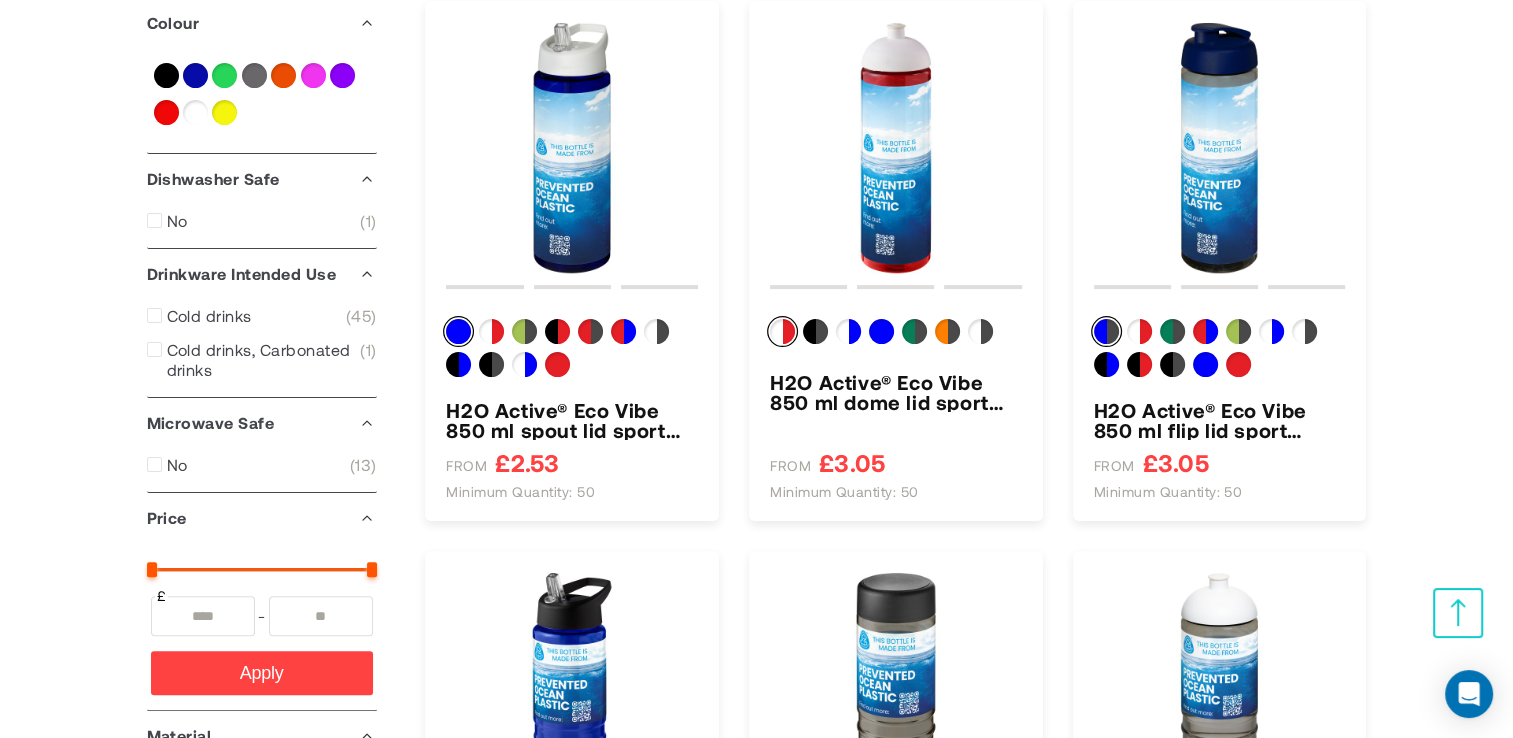 type on "*" 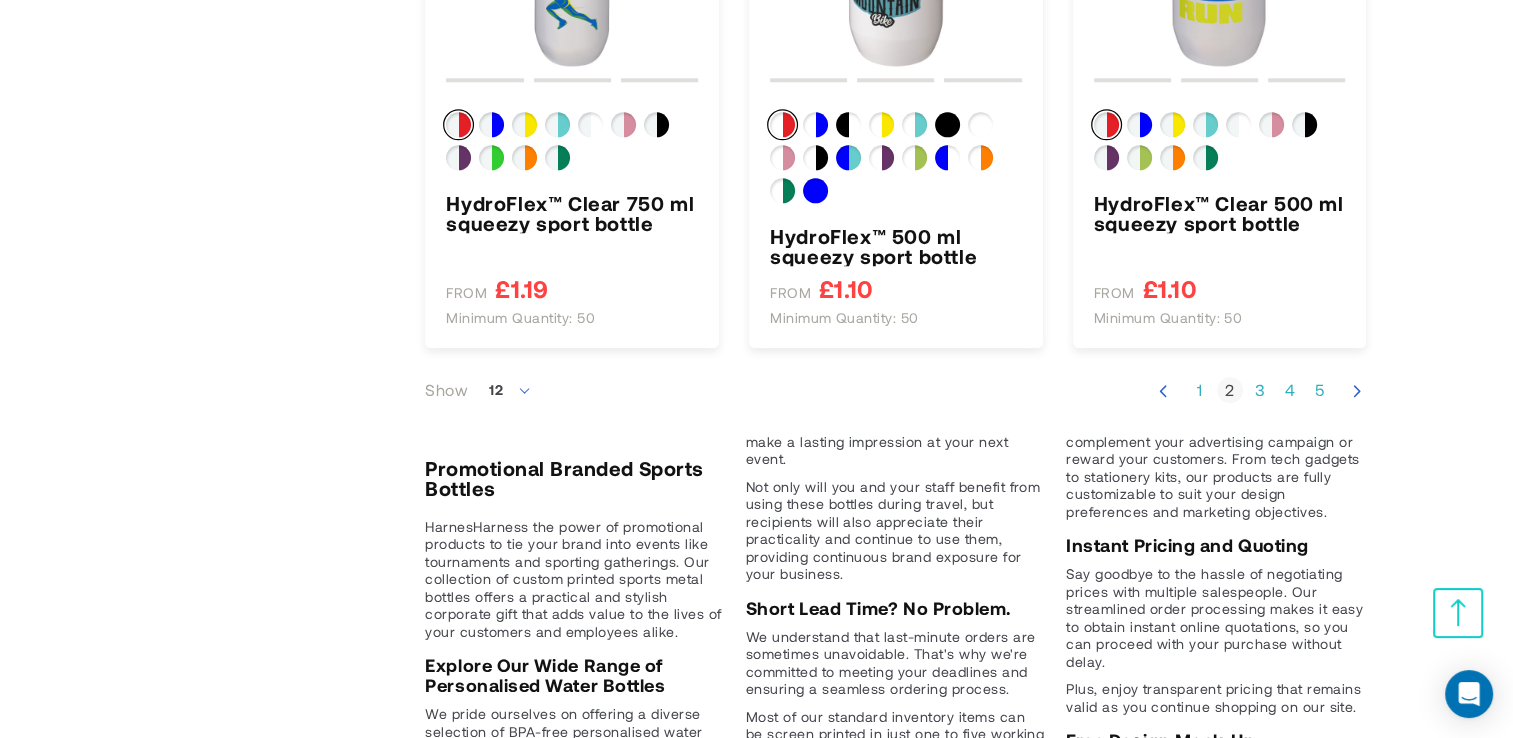 scroll, scrollTop: 2308, scrollLeft: 0, axis: vertical 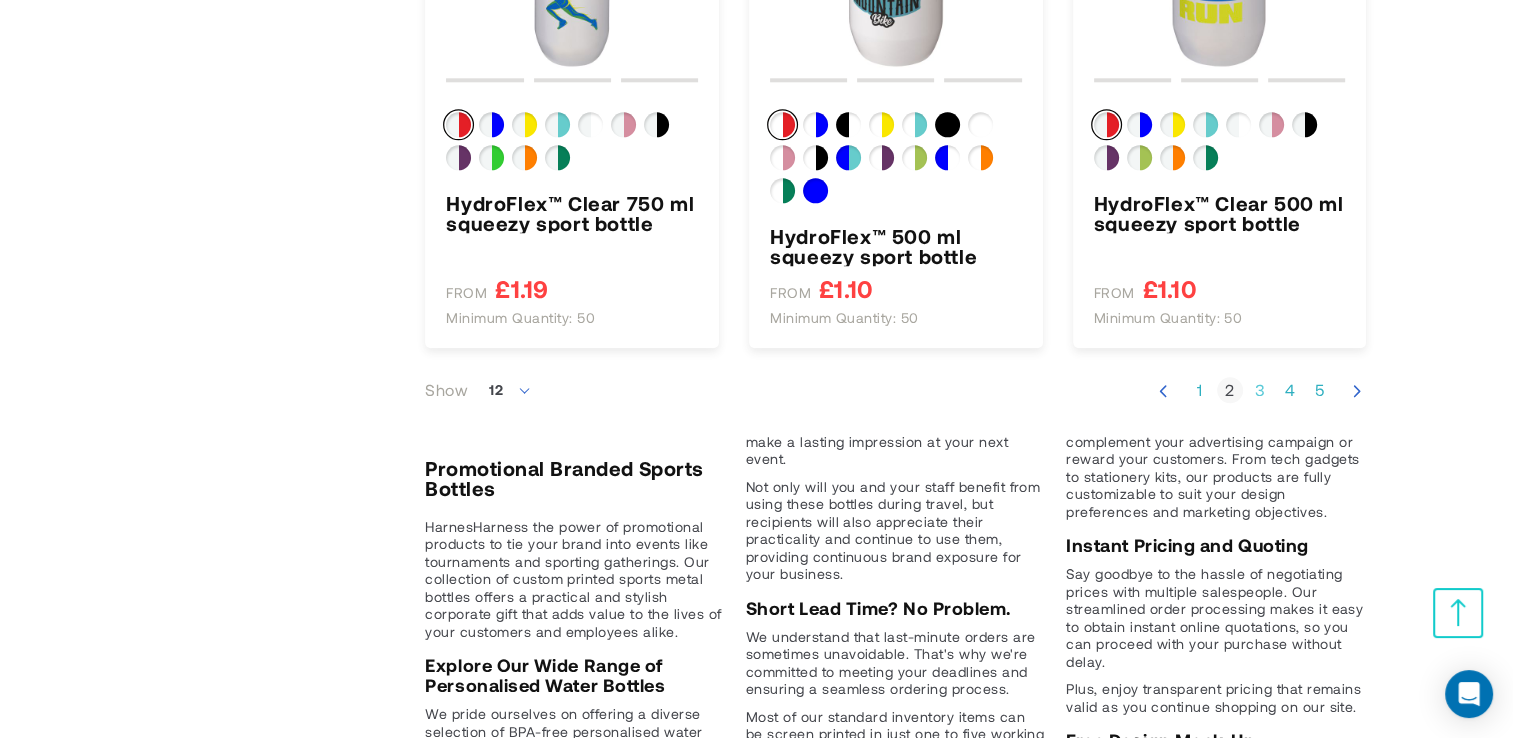click on "Page
3" at bounding box center [1260, 390] 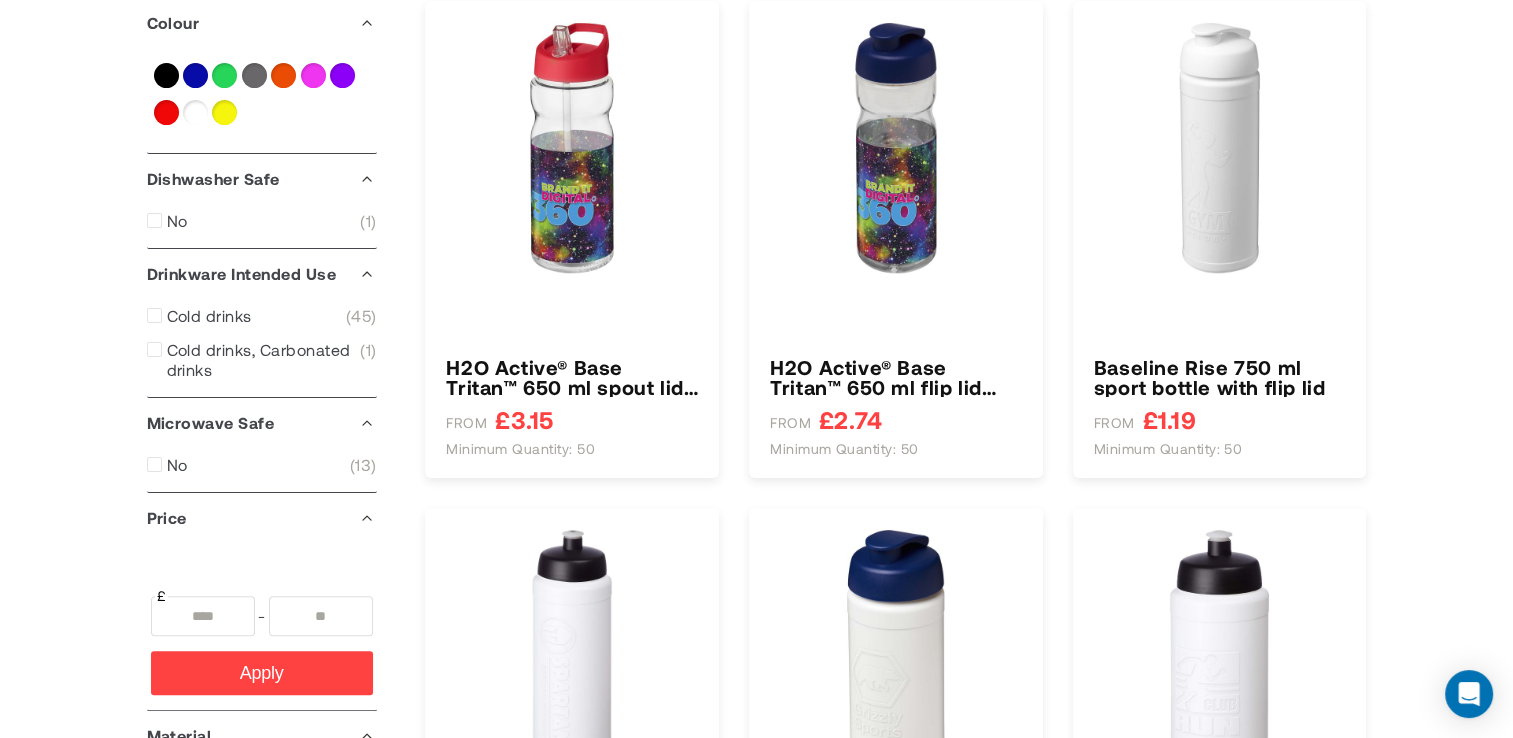 type on "*" 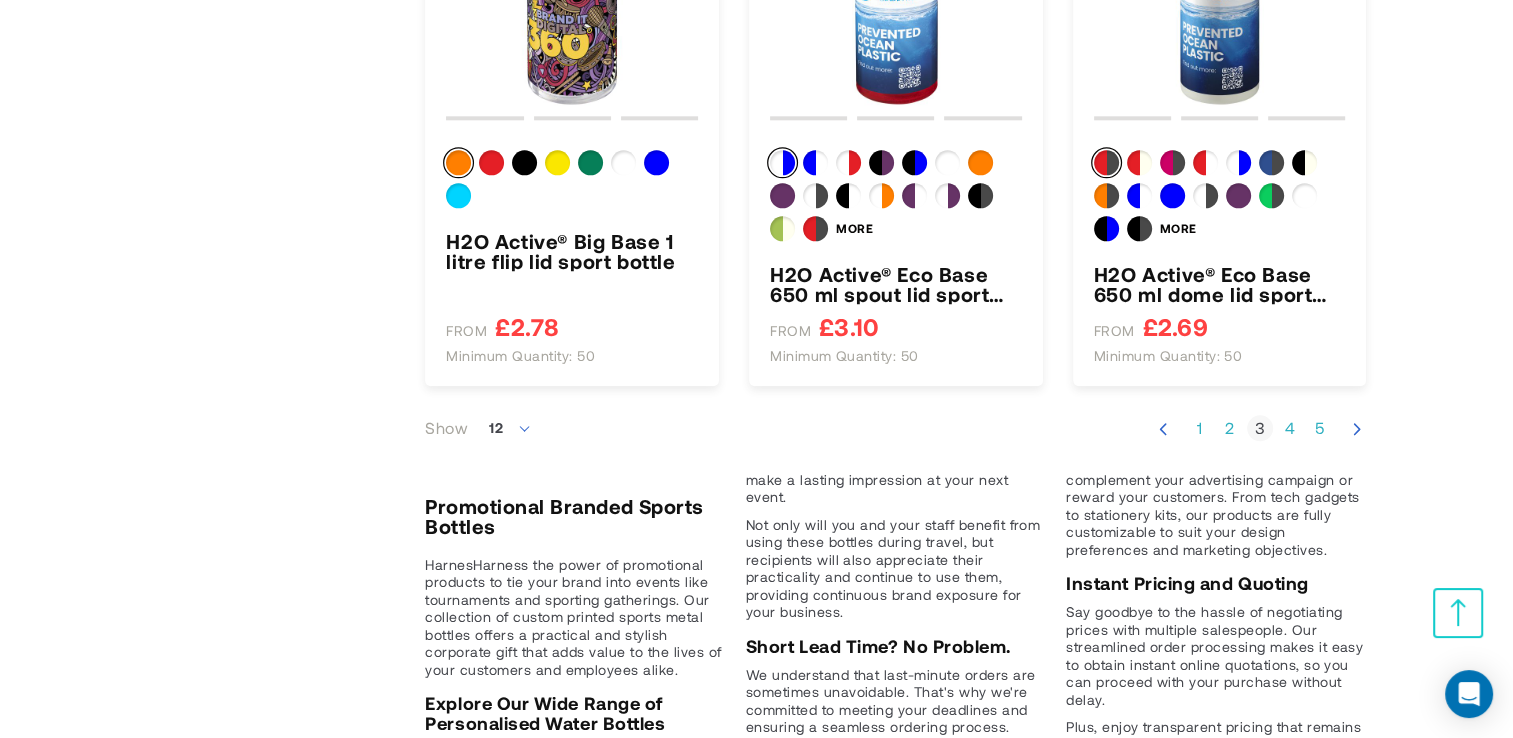 scroll, scrollTop: 2304, scrollLeft: 0, axis: vertical 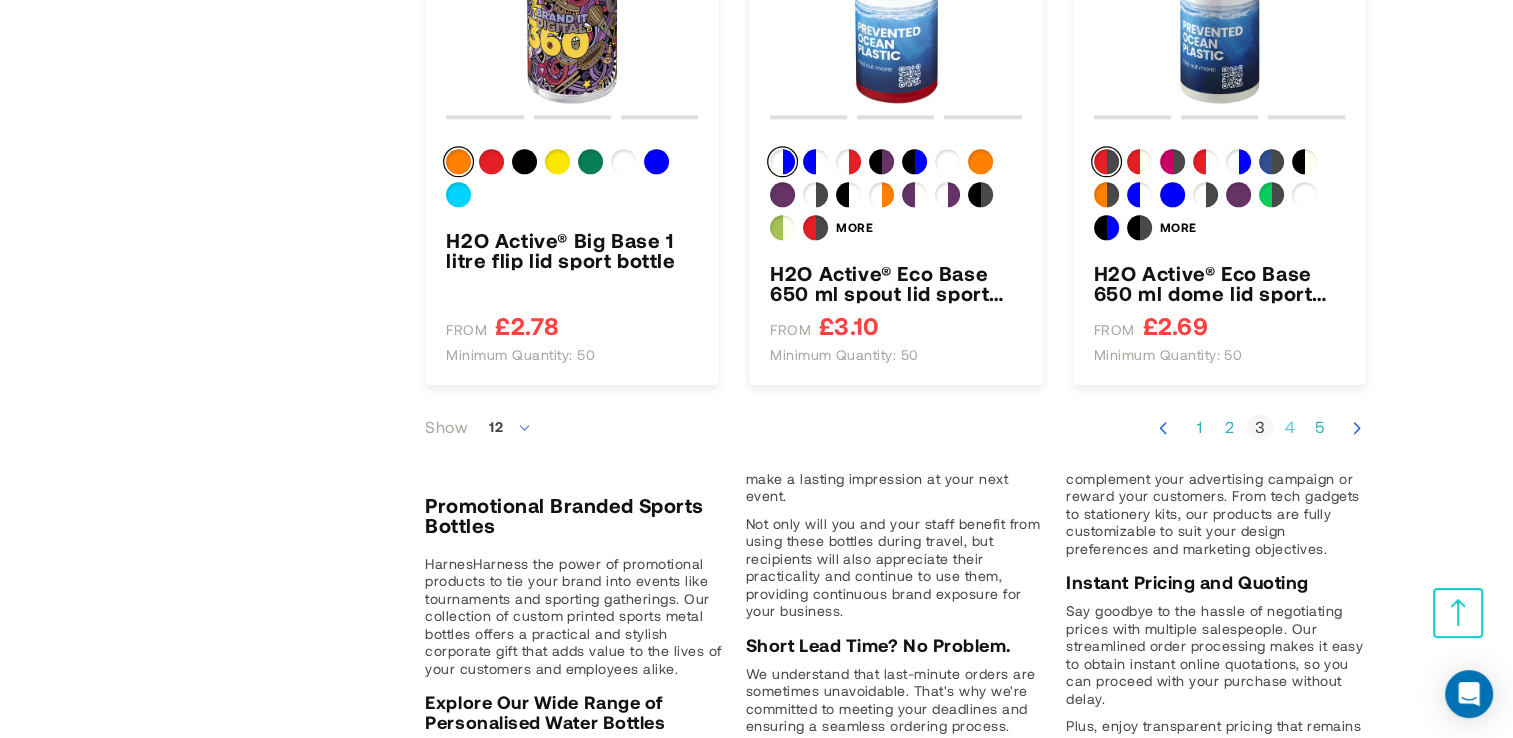 click on "Page
4" at bounding box center (1290, 427) 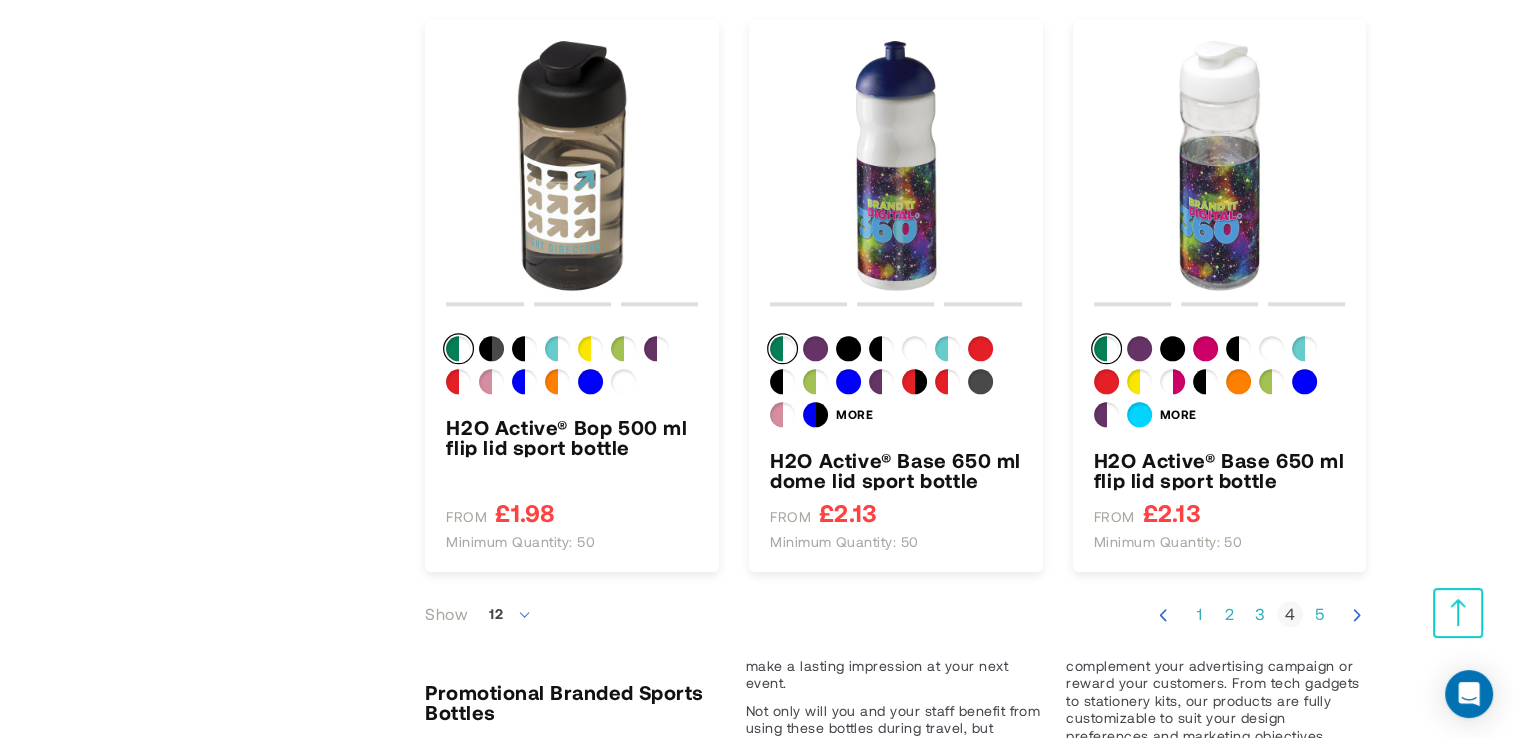 scroll, scrollTop: 2156, scrollLeft: 0, axis: vertical 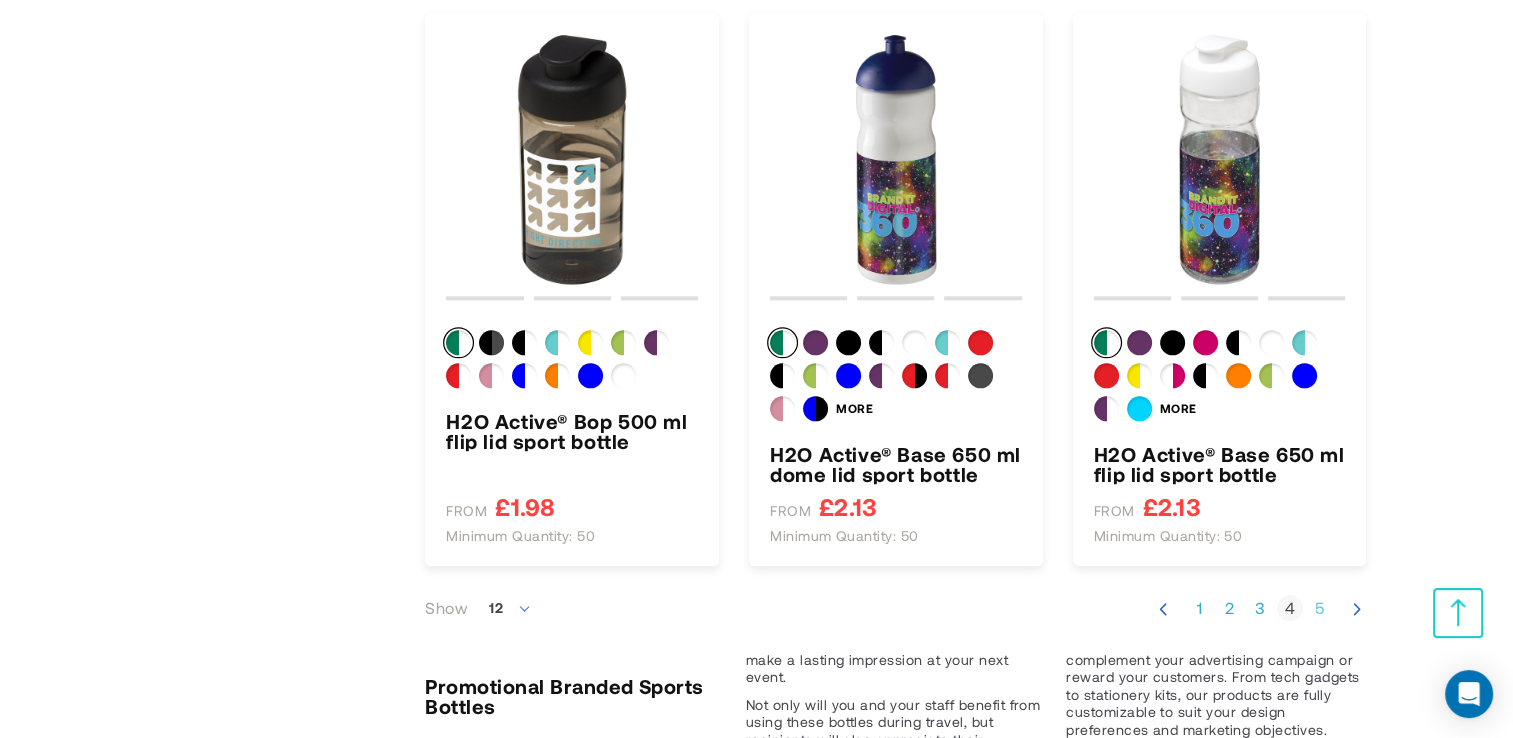 click on "Page
5" at bounding box center (1320, 608) 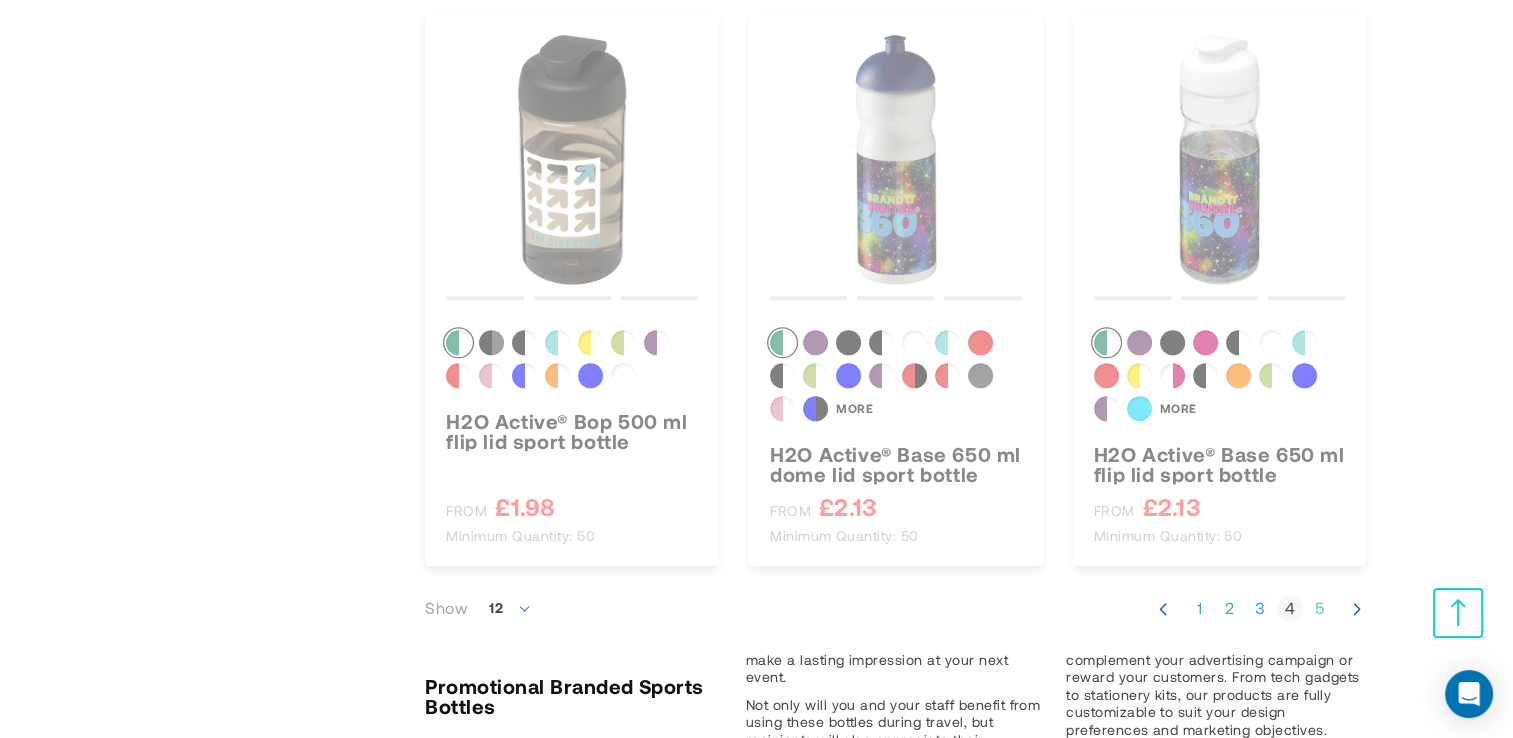 scroll, scrollTop: 451, scrollLeft: 0, axis: vertical 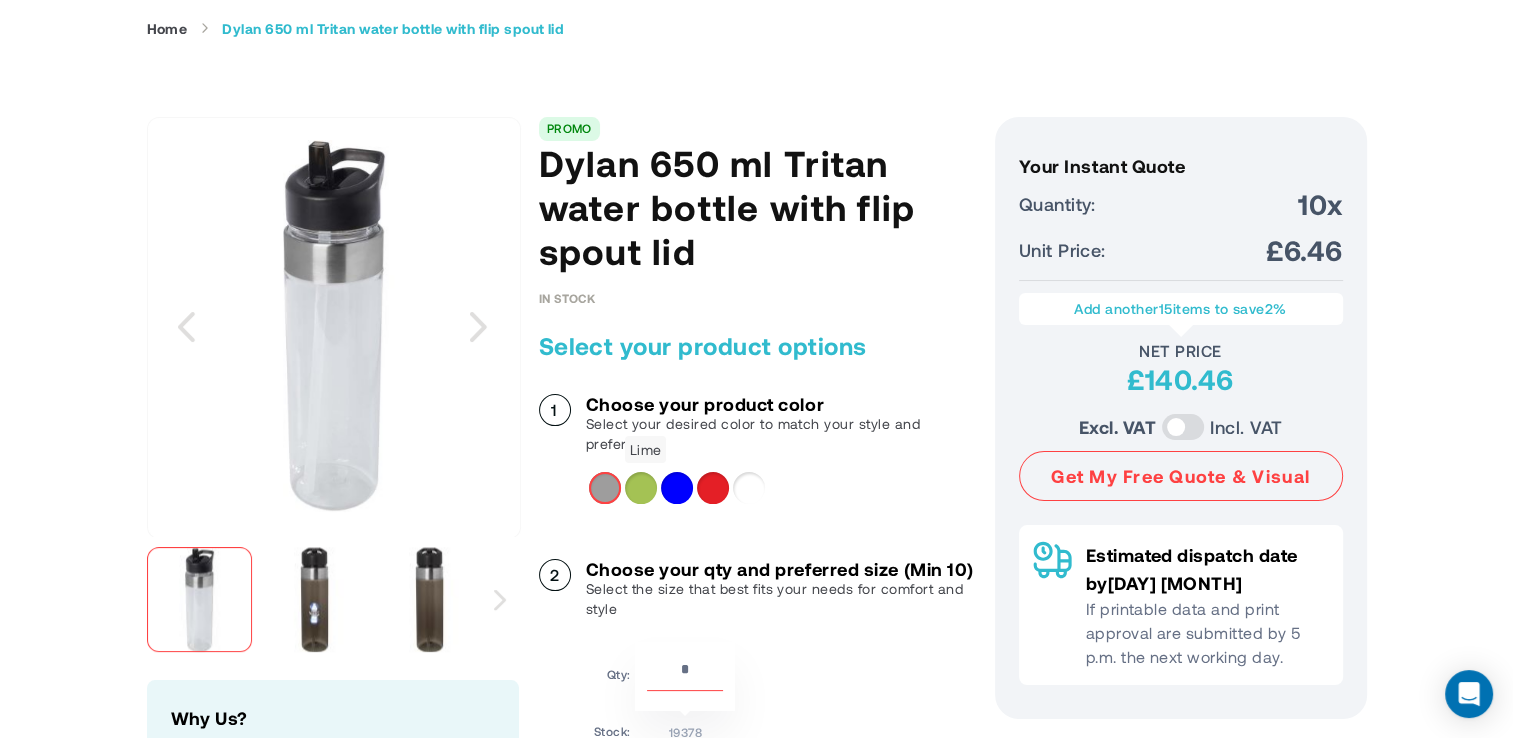 click at bounding box center [641, 488] 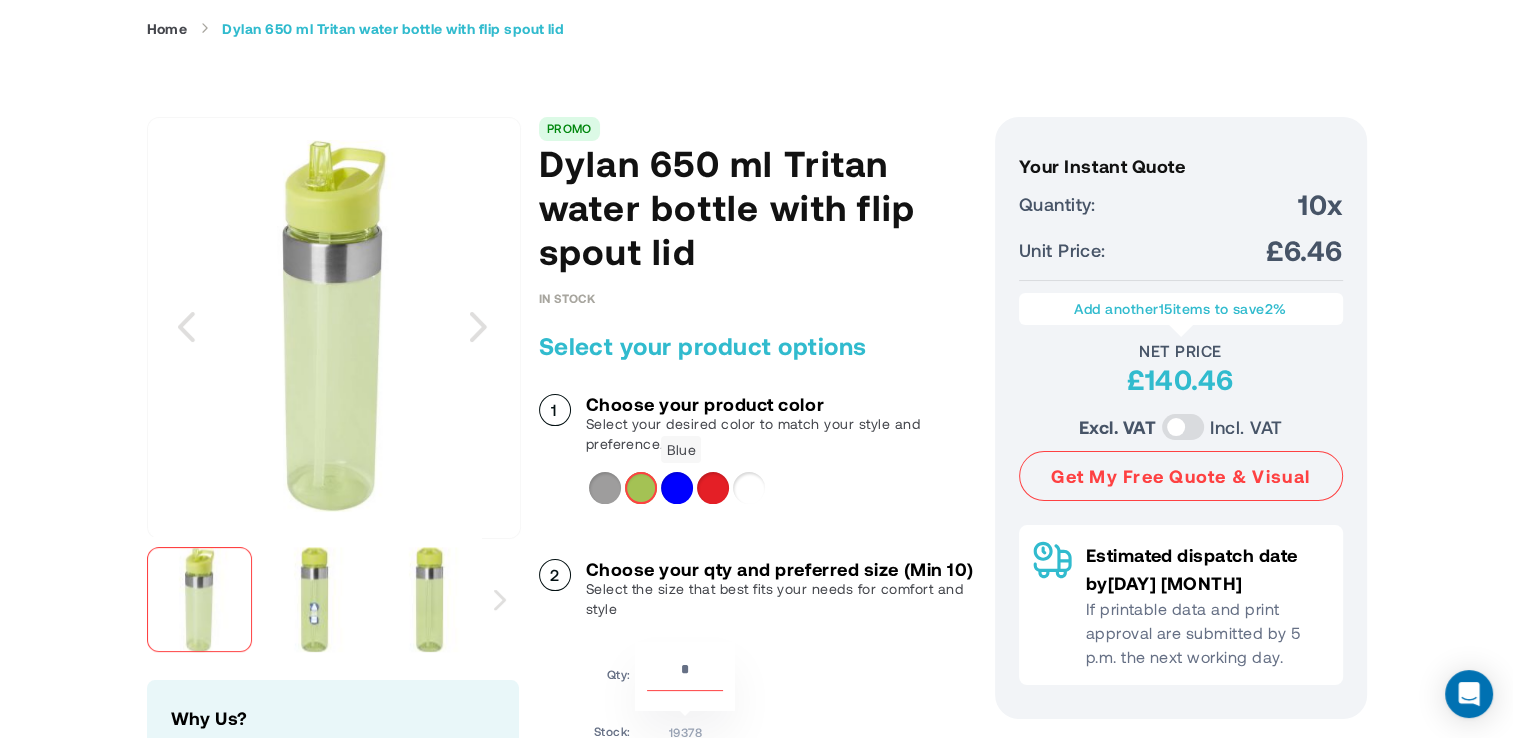 click at bounding box center (677, 488) 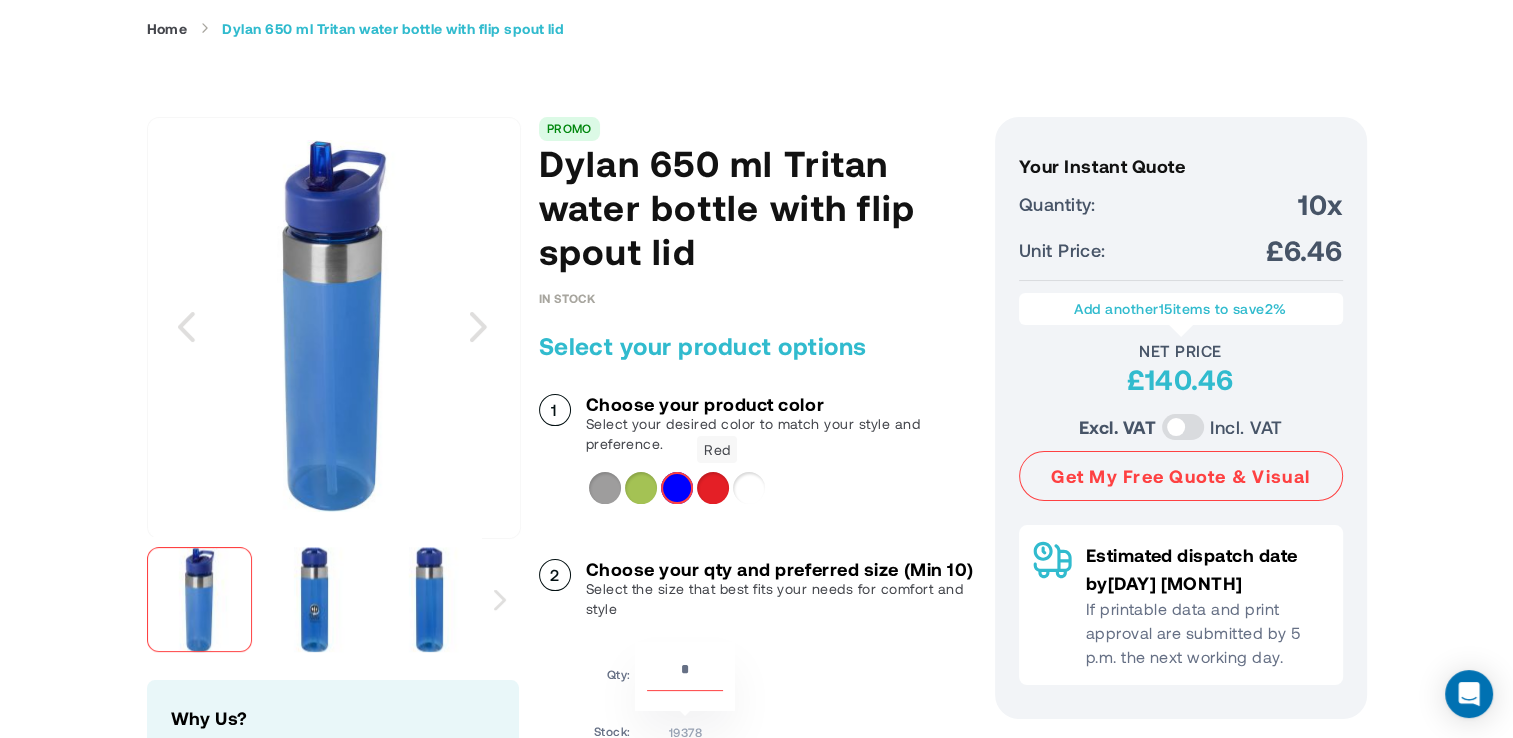 click at bounding box center [713, 488] 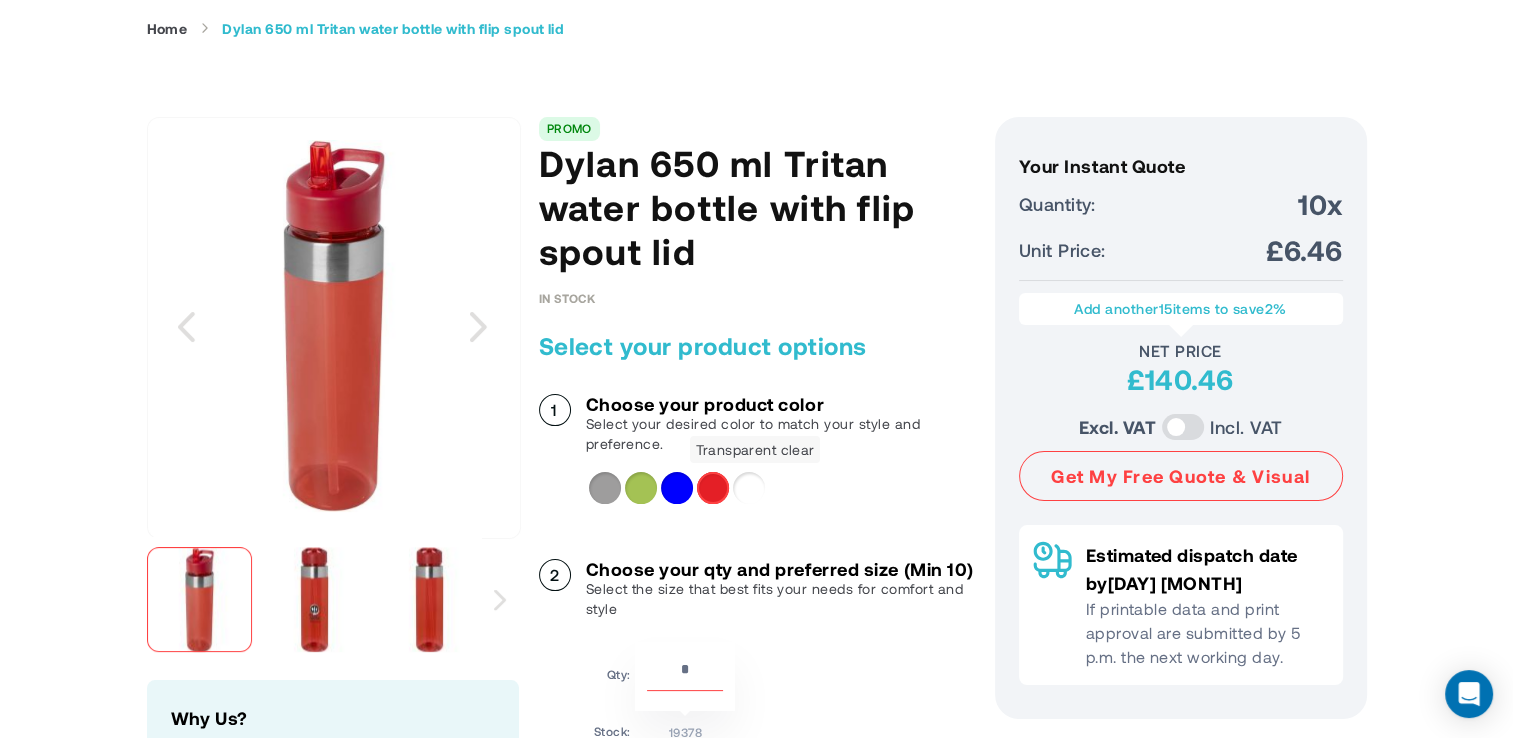 click at bounding box center [749, 488] 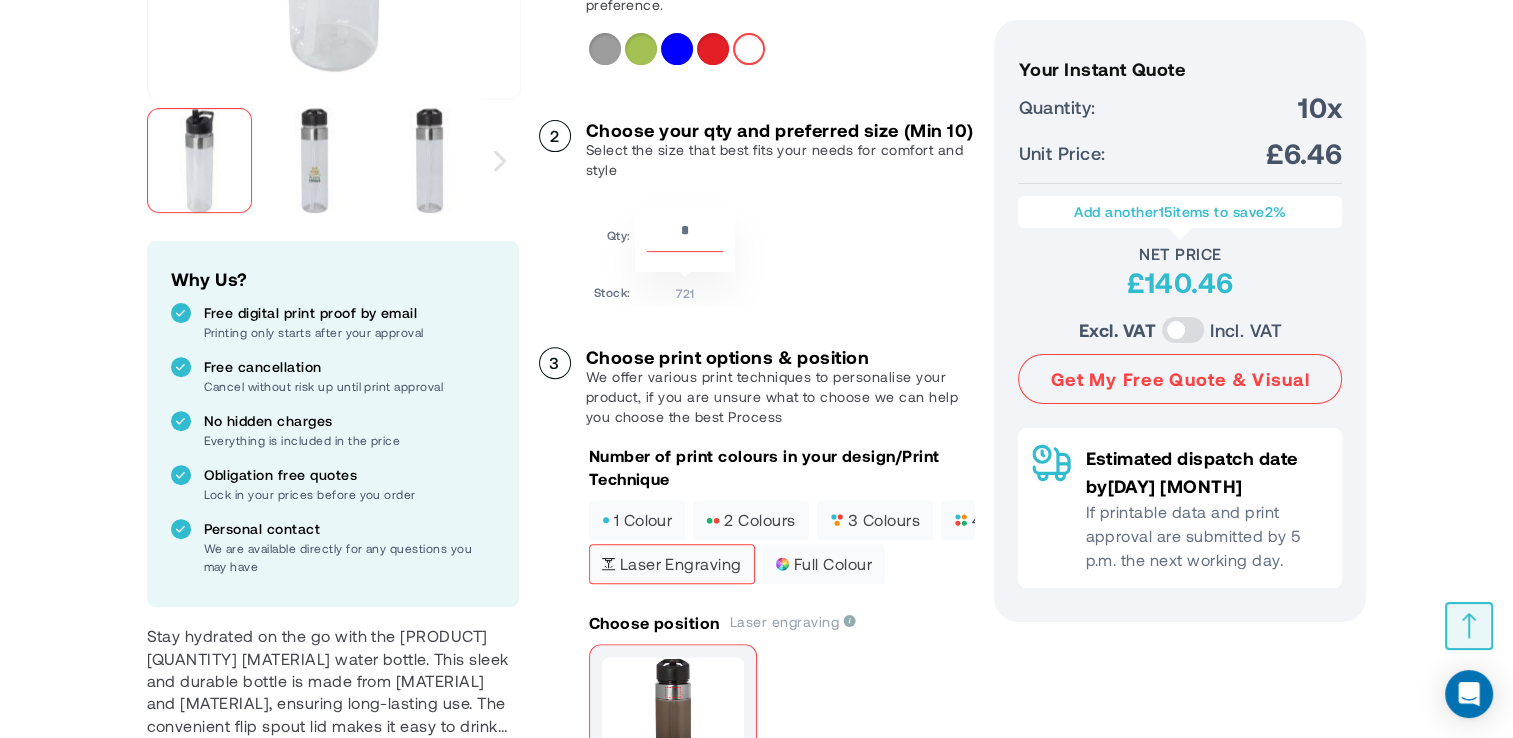 scroll, scrollTop: 604, scrollLeft: 0, axis: vertical 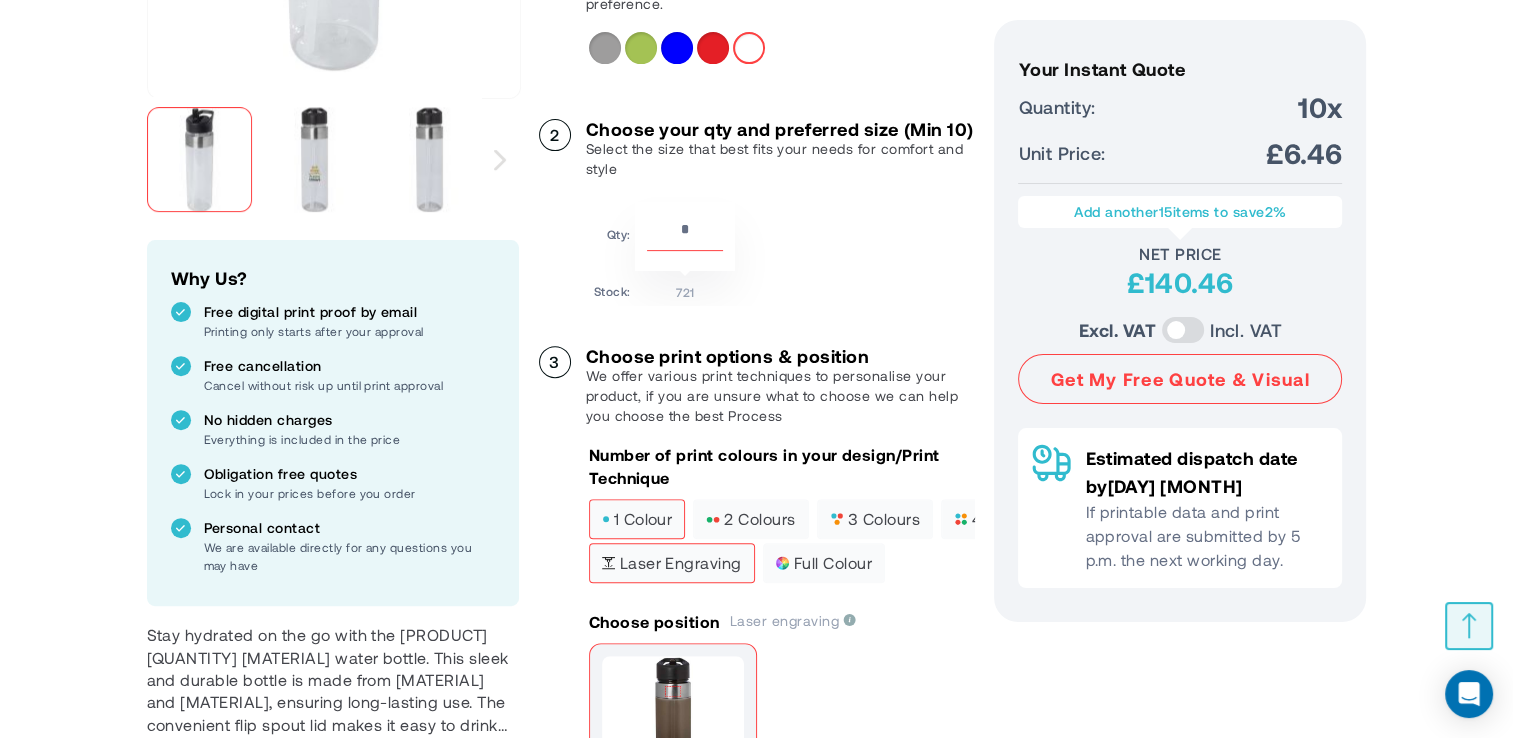 click on "1 colour" at bounding box center [637, 519] 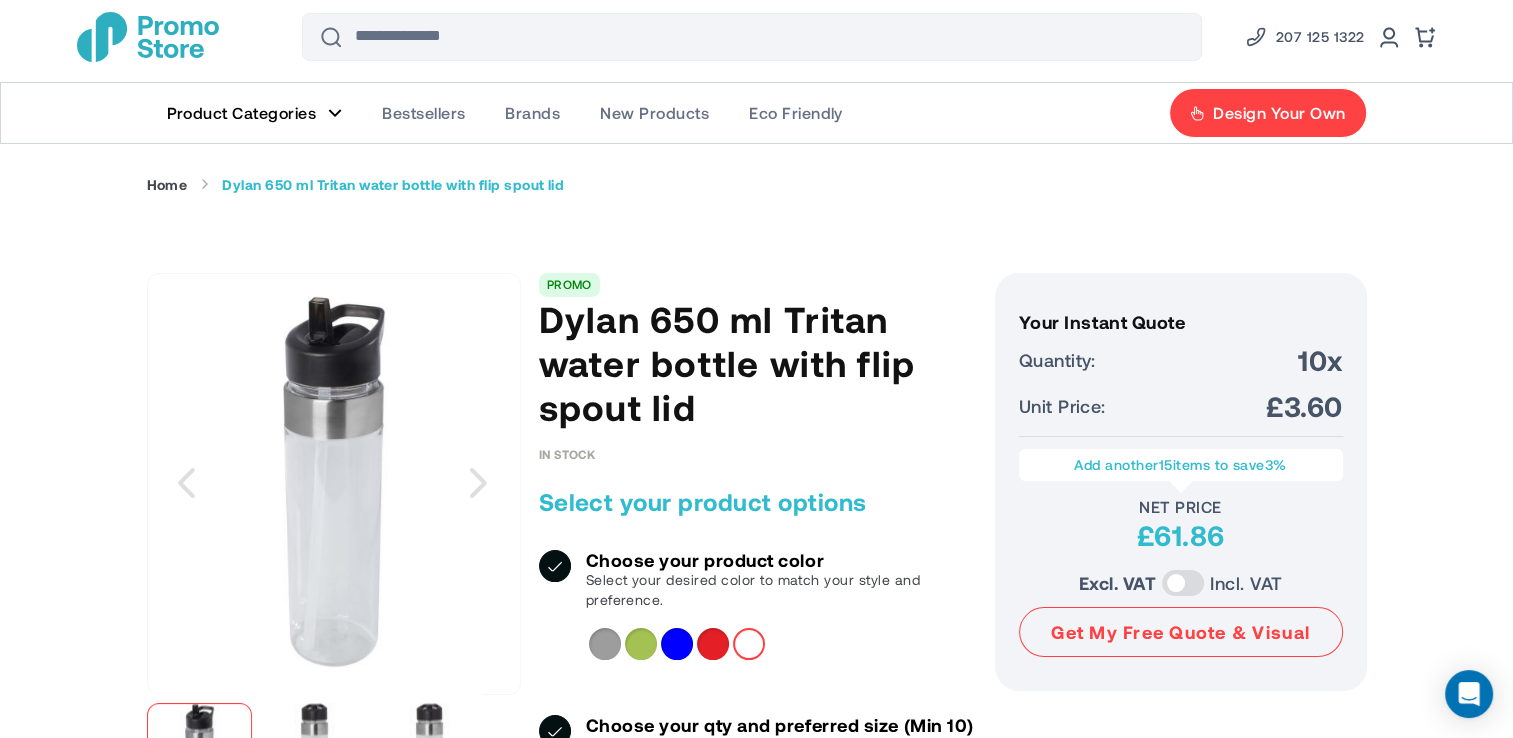 scroll, scrollTop: 4, scrollLeft: 0, axis: vertical 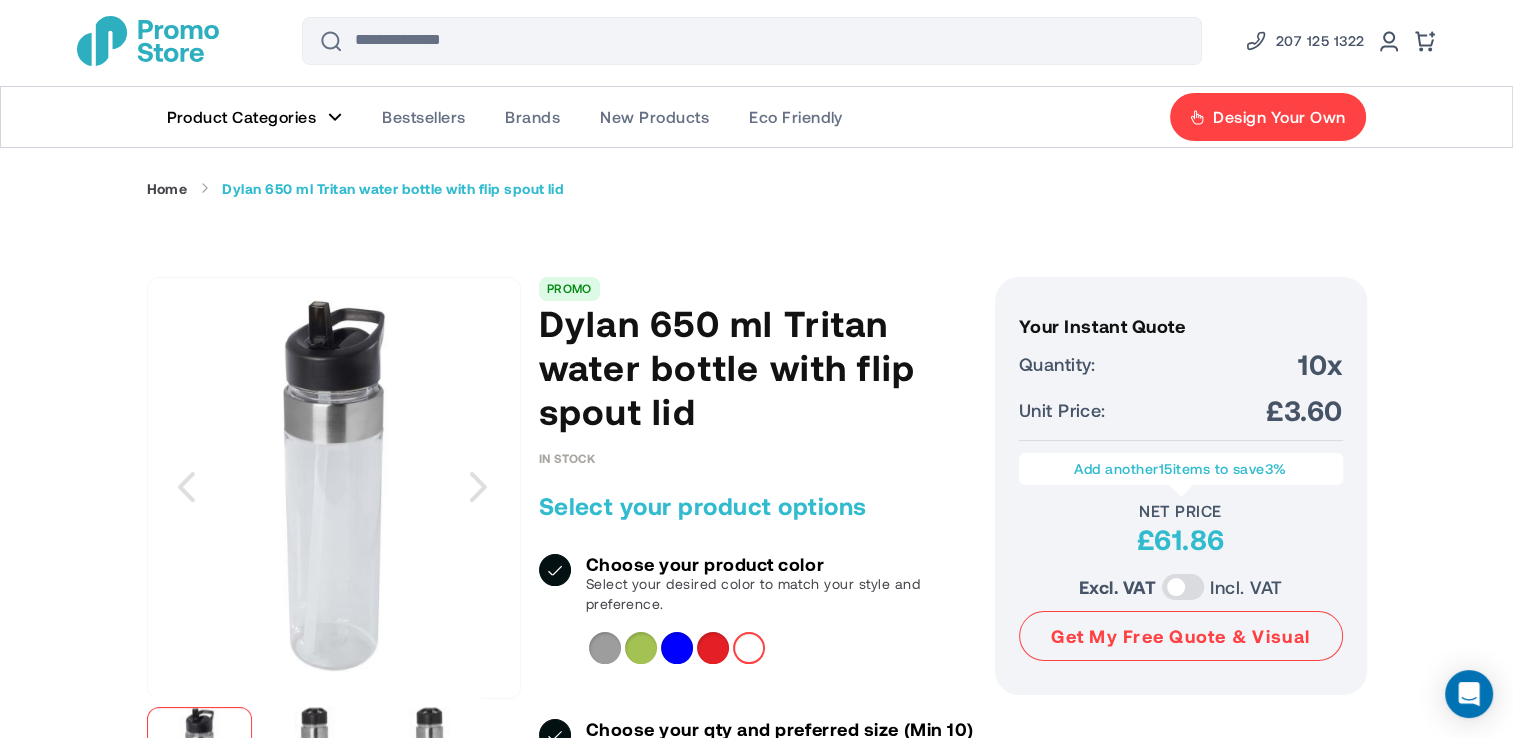 click on "Select your product options
Choose your product color
Select your desired color to match your style and preference.
Colour Transparent clear ****
Choose your qty and preferred size (Min 10)
Select the size that best fits your needs for comfort and style
Qty:
**
Stock:
721
Choose print options & position" at bounding box center (757, 1865) 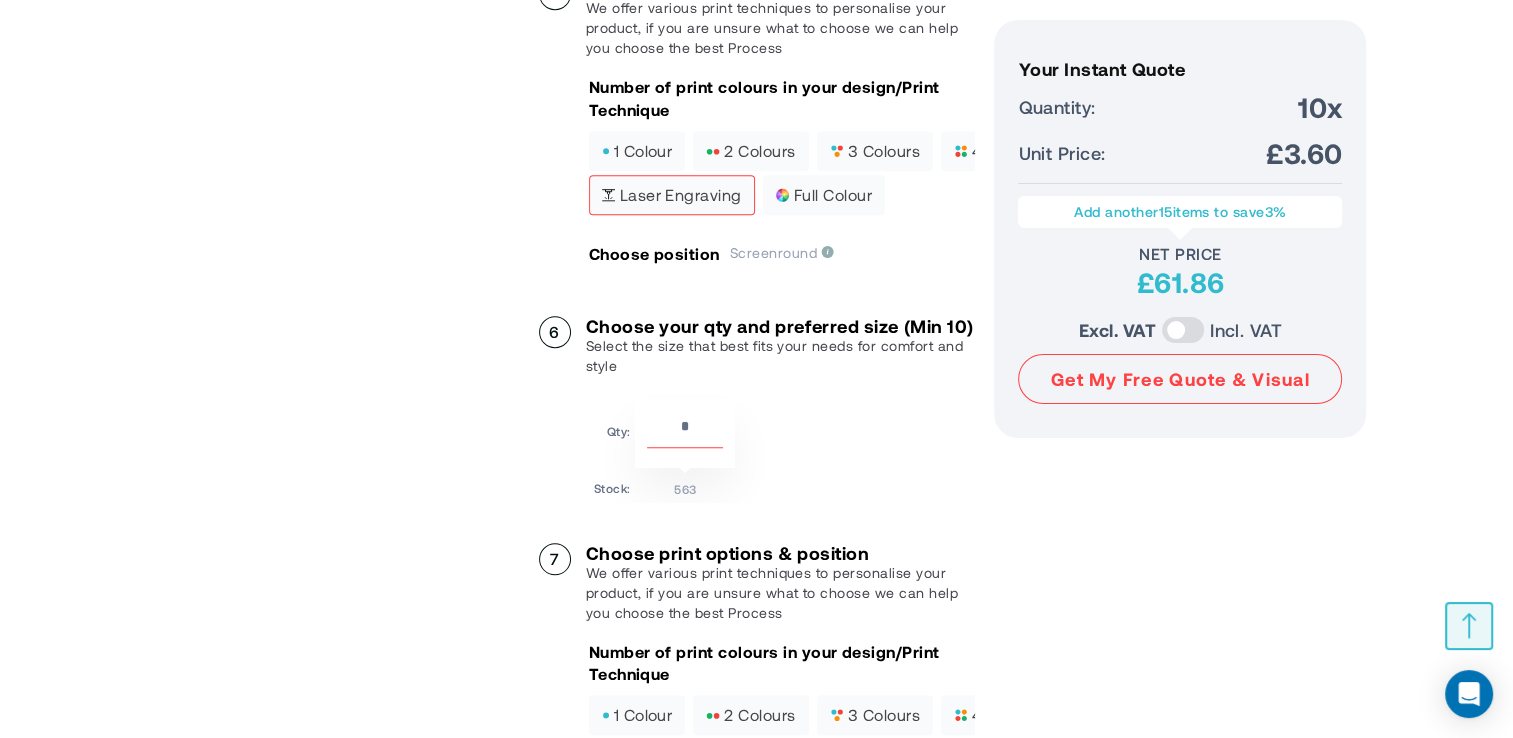 scroll, scrollTop: 1536, scrollLeft: 0, axis: vertical 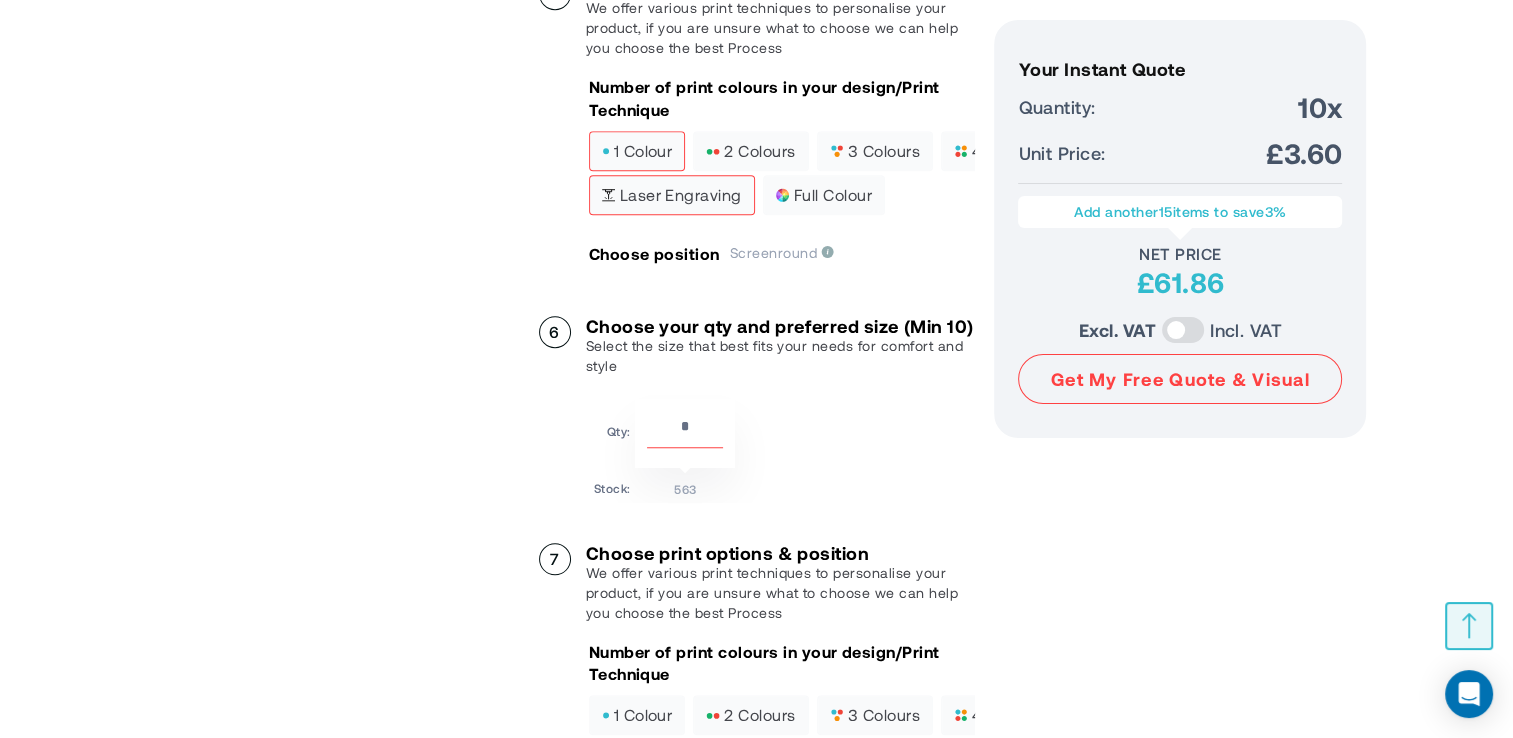 click on "1 colour" at bounding box center (637, 151) 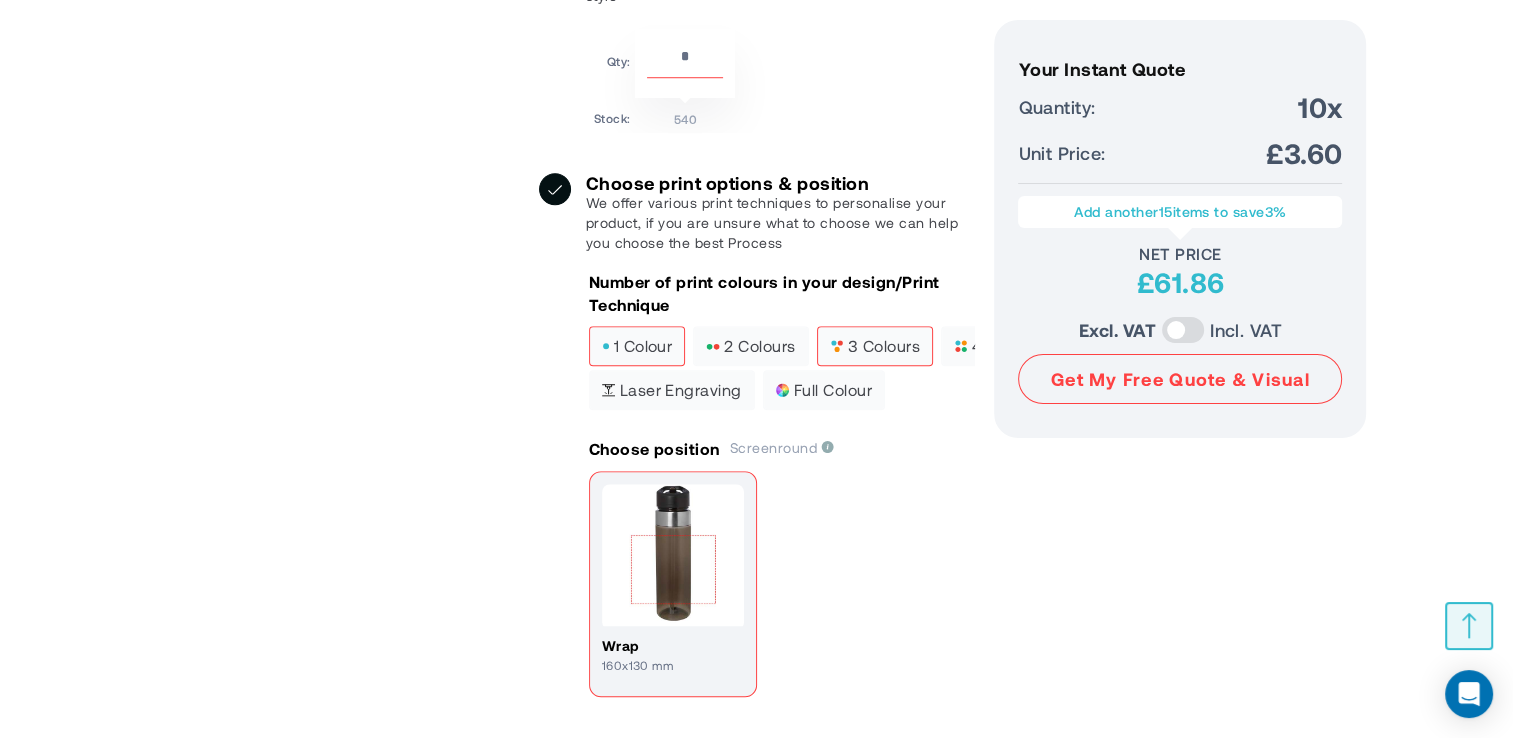 scroll, scrollTop: 1572, scrollLeft: 0, axis: vertical 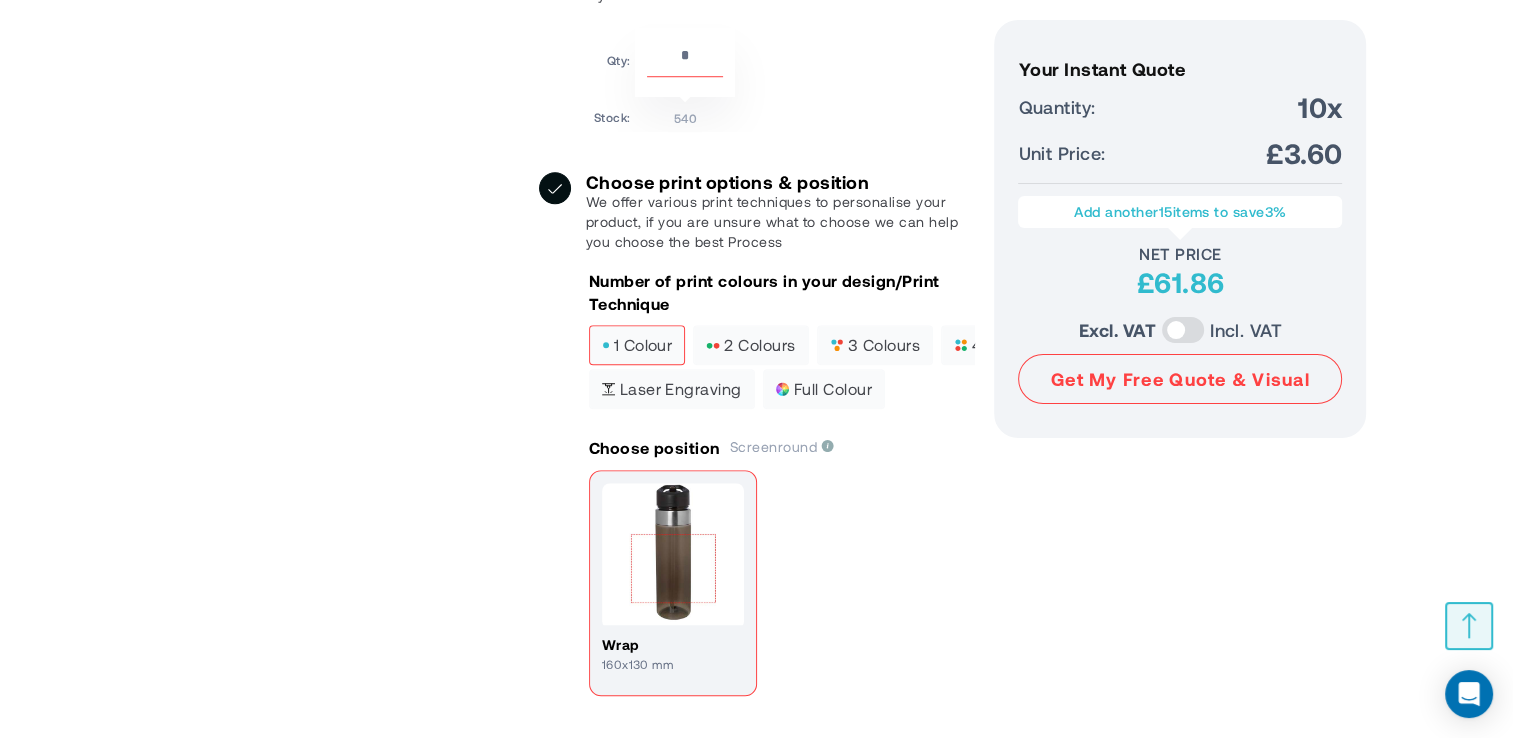 click on "Your Instant Quote
Unit Price:
£3.60
Your Instant Quote
Quantity:
10x
Unit Price:
£3.60
Add another  15  items to save
3%
Net Price
£61.86
Excl.
VAT
Incl.
VAT
Get My Free Quote & Visual
FROM
£2.49" at bounding box center (1181, 738) 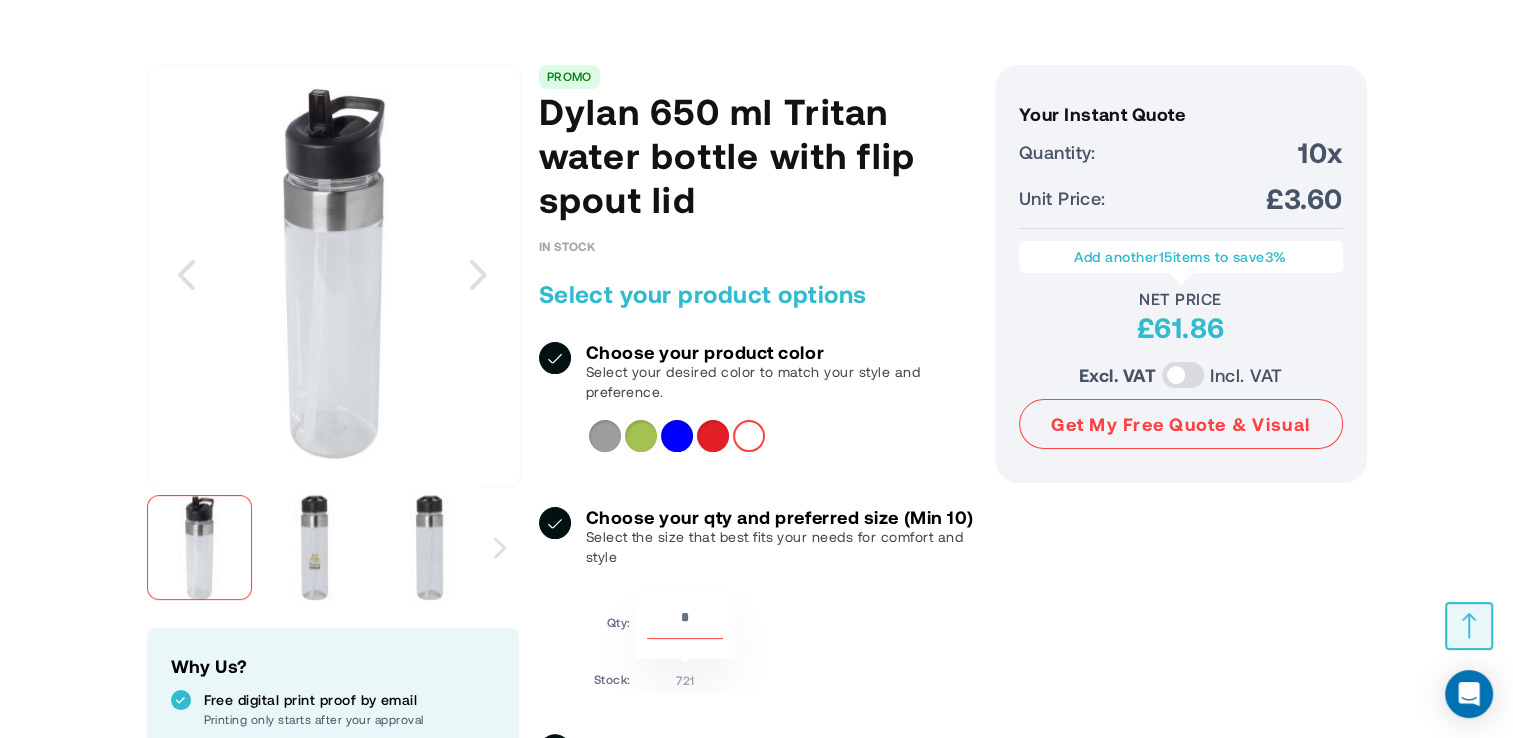 scroll, scrollTop: 215, scrollLeft: 0, axis: vertical 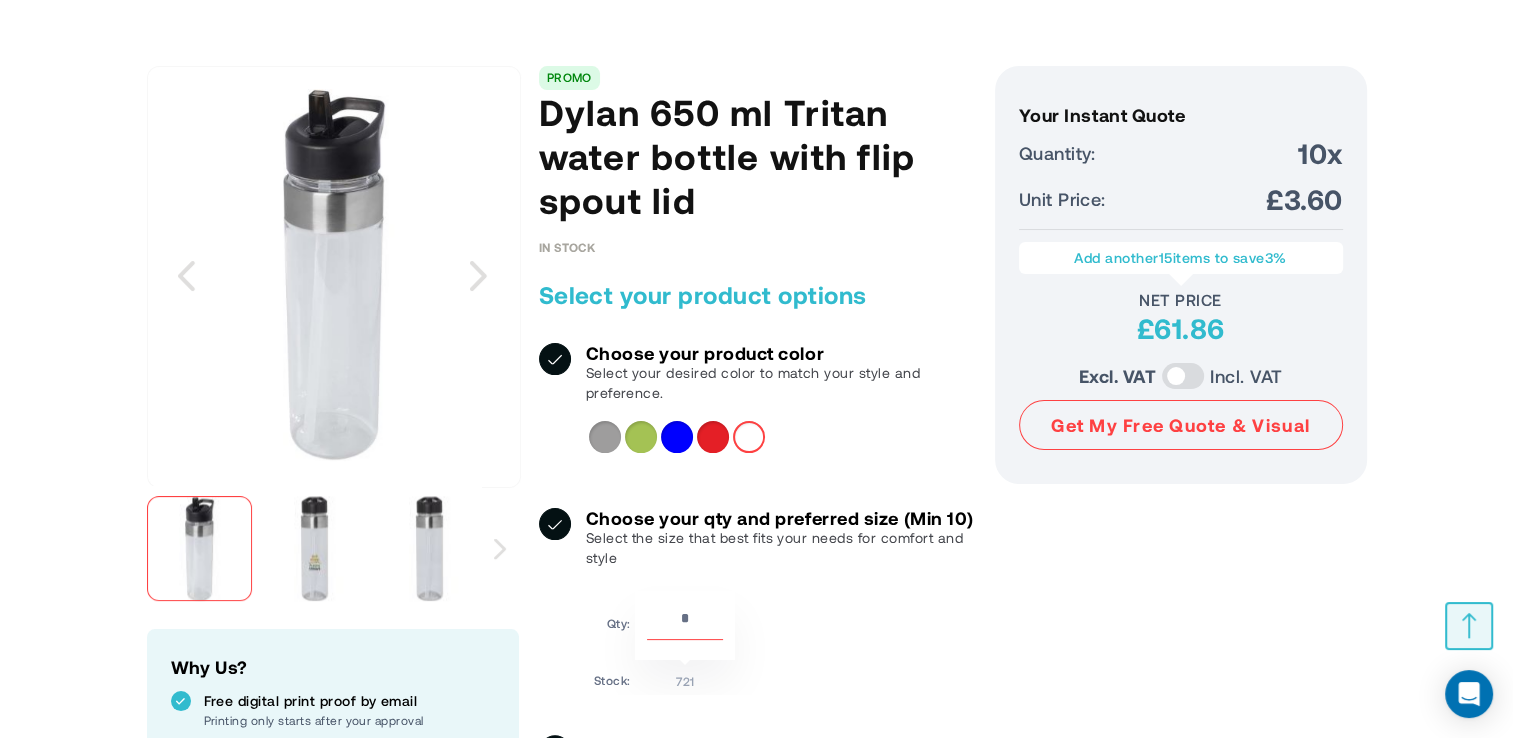 click on "Qty:
**
Stock:
721" at bounding box center [782, 640] 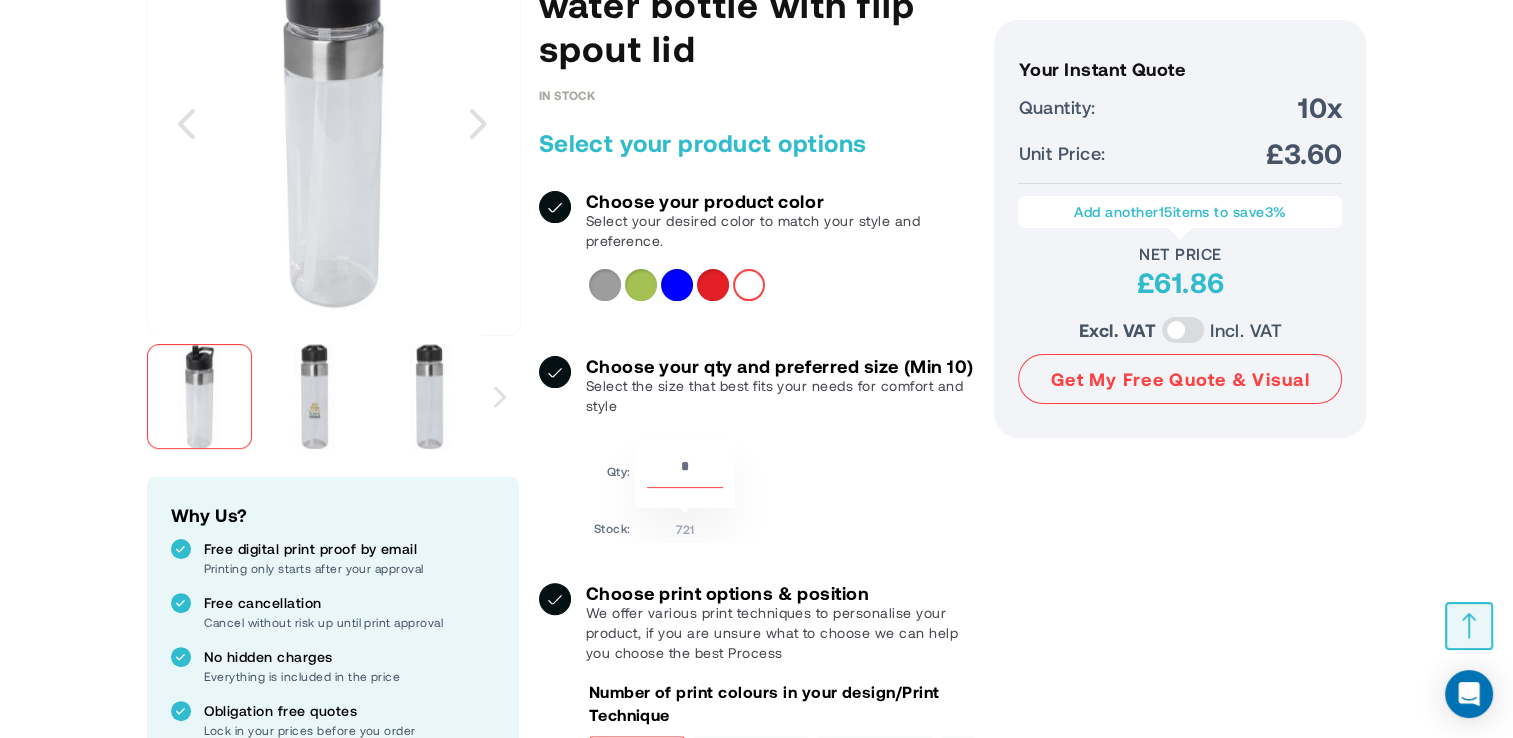 scroll, scrollTop: 368, scrollLeft: 0, axis: vertical 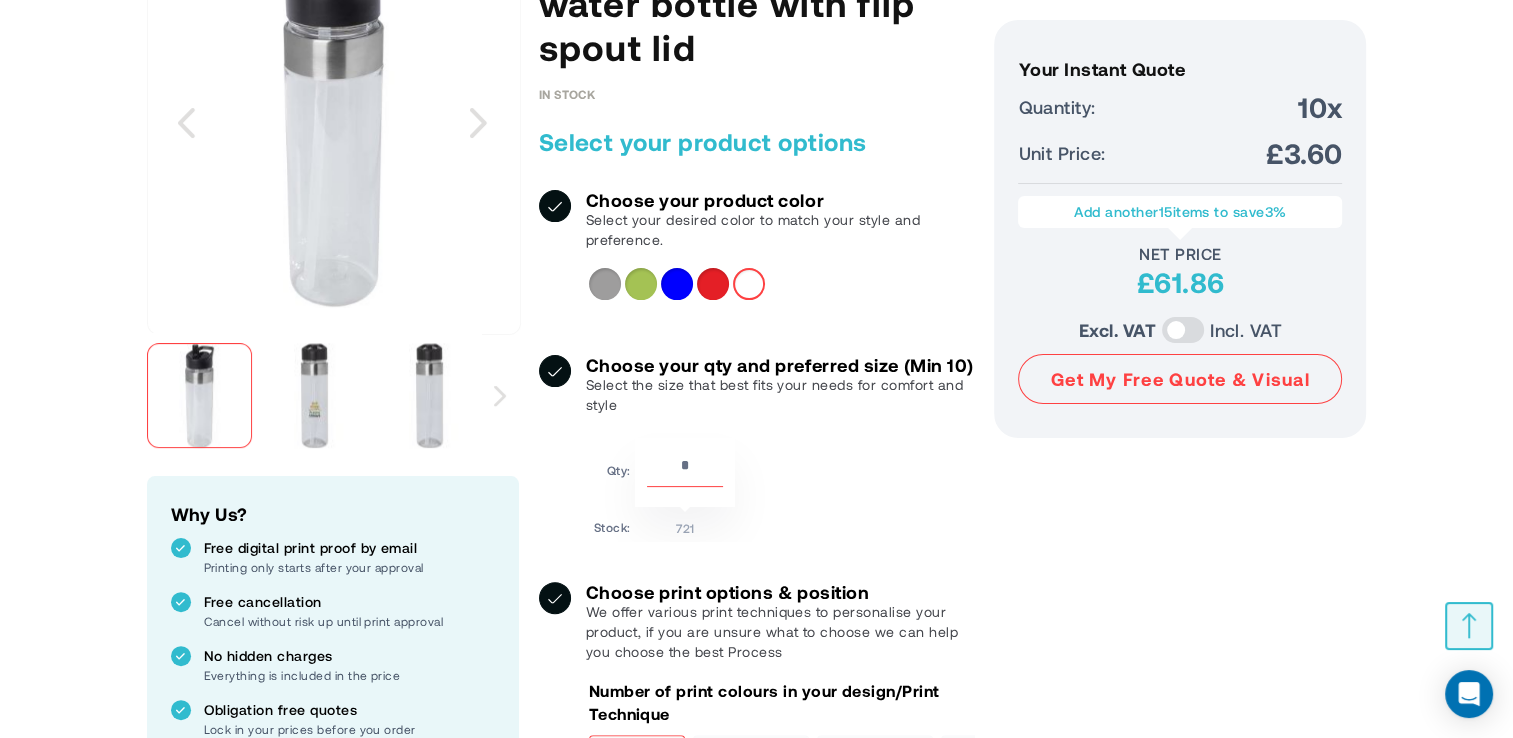 click on "**" at bounding box center (685, 470) 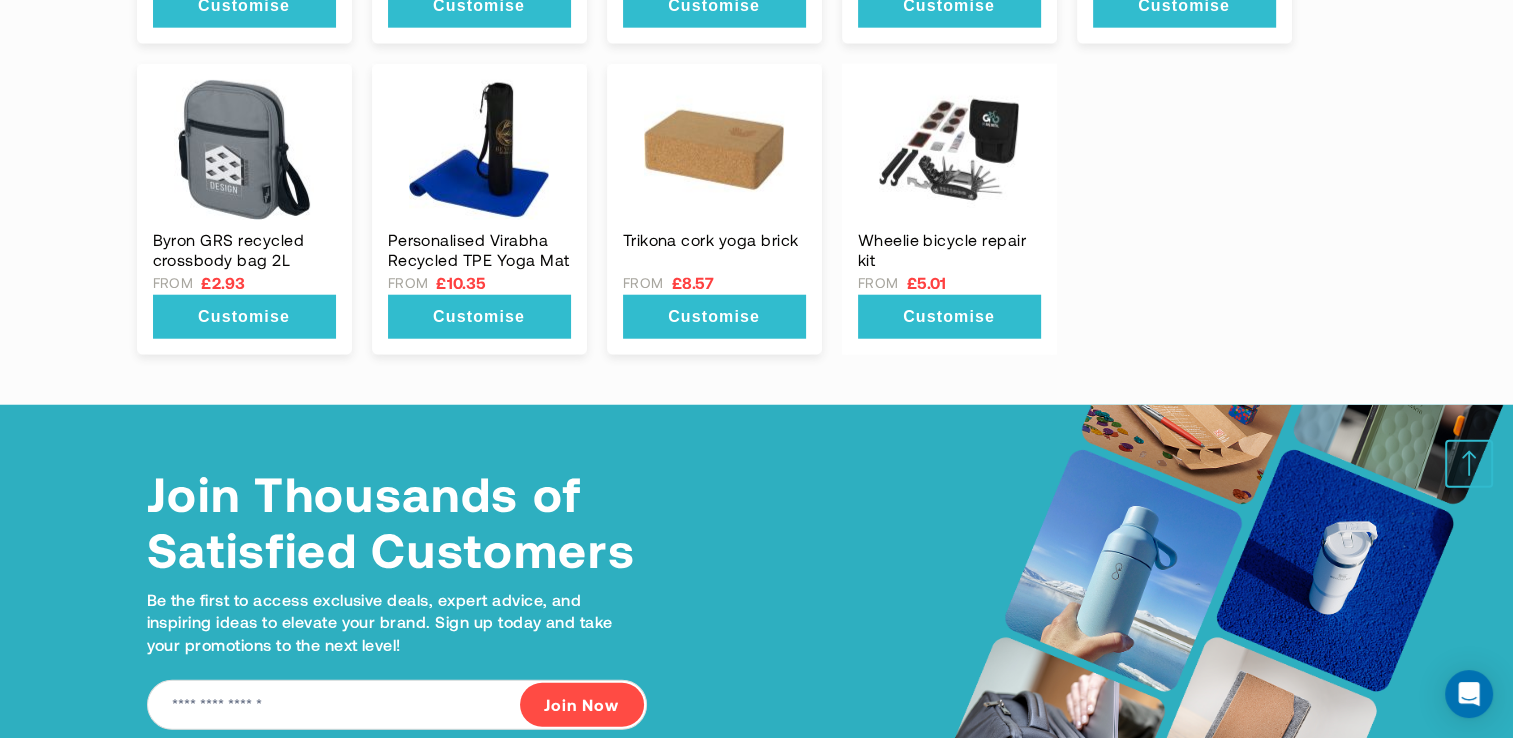 scroll, scrollTop: 5016, scrollLeft: 0, axis: vertical 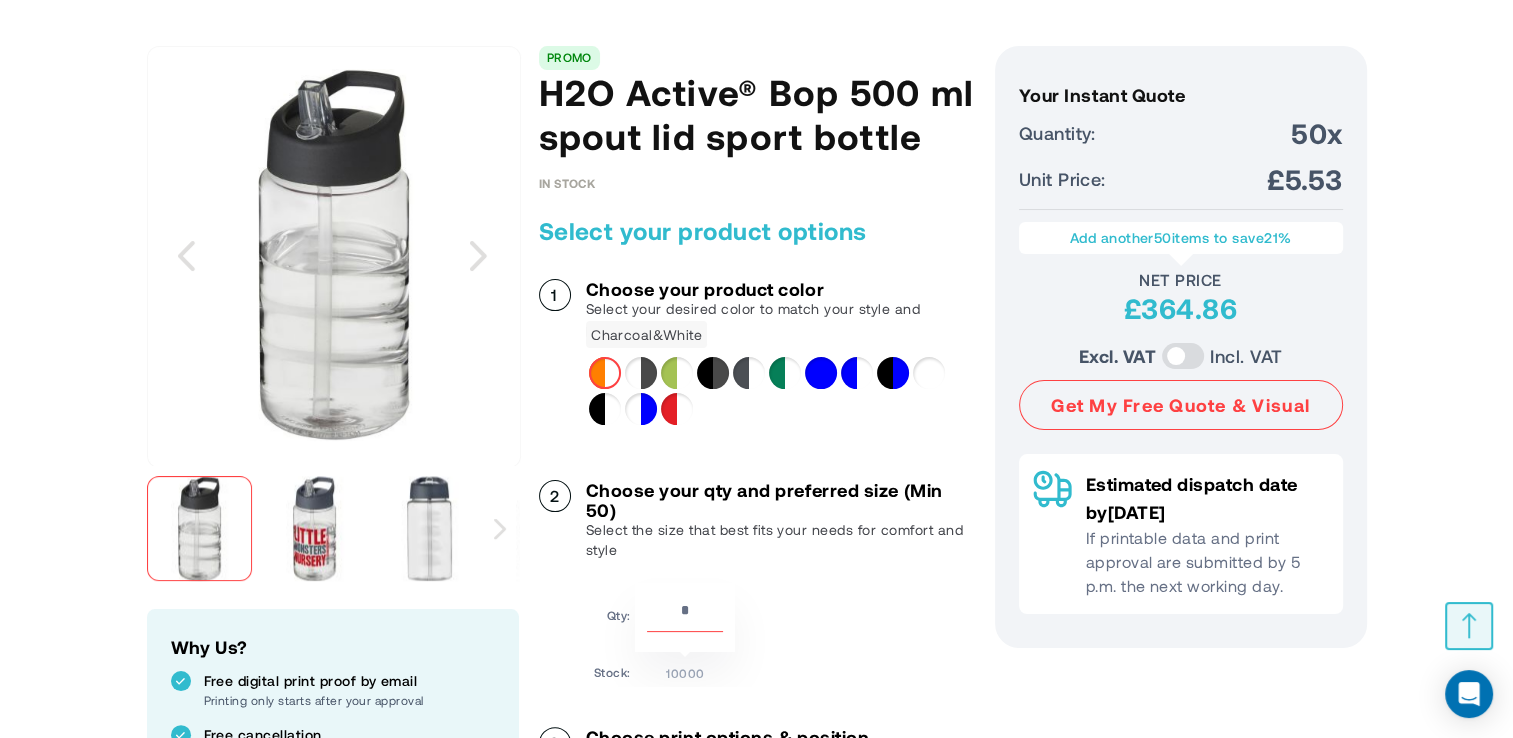 click at bounding box center [641, 373] 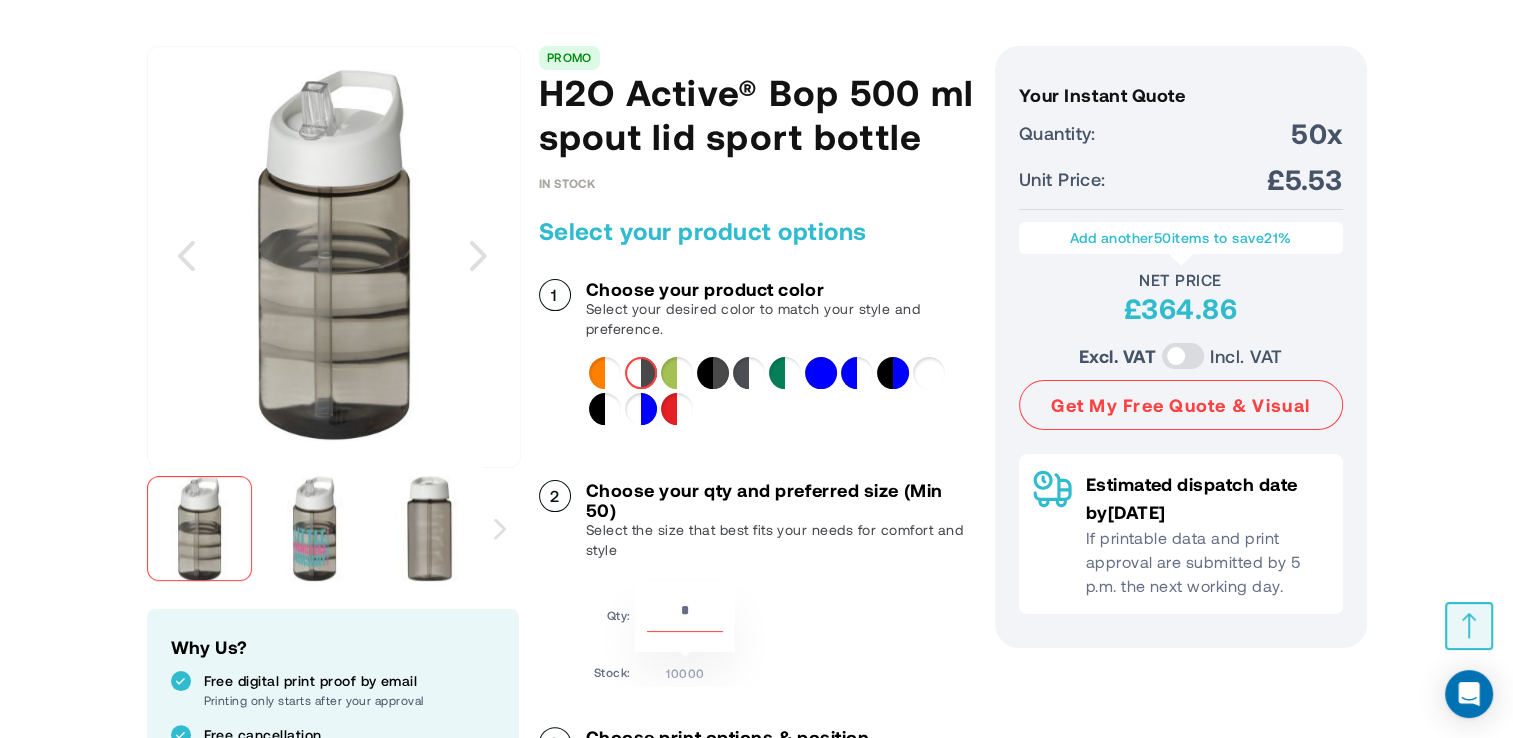 click on "**" at bounding box center (685, 615) 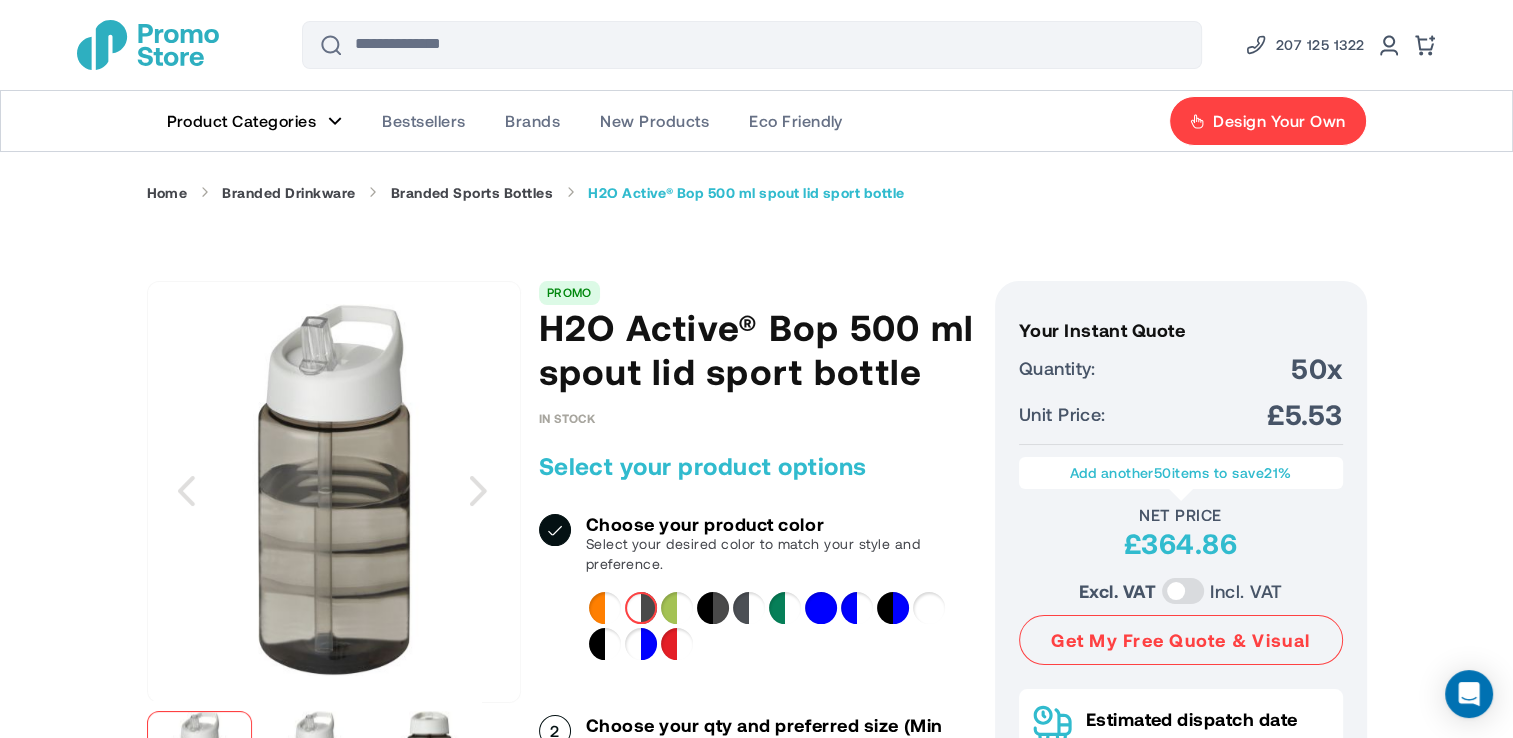 scroll, scrollTop: 124, scrollLeft: 0, axis: vertical 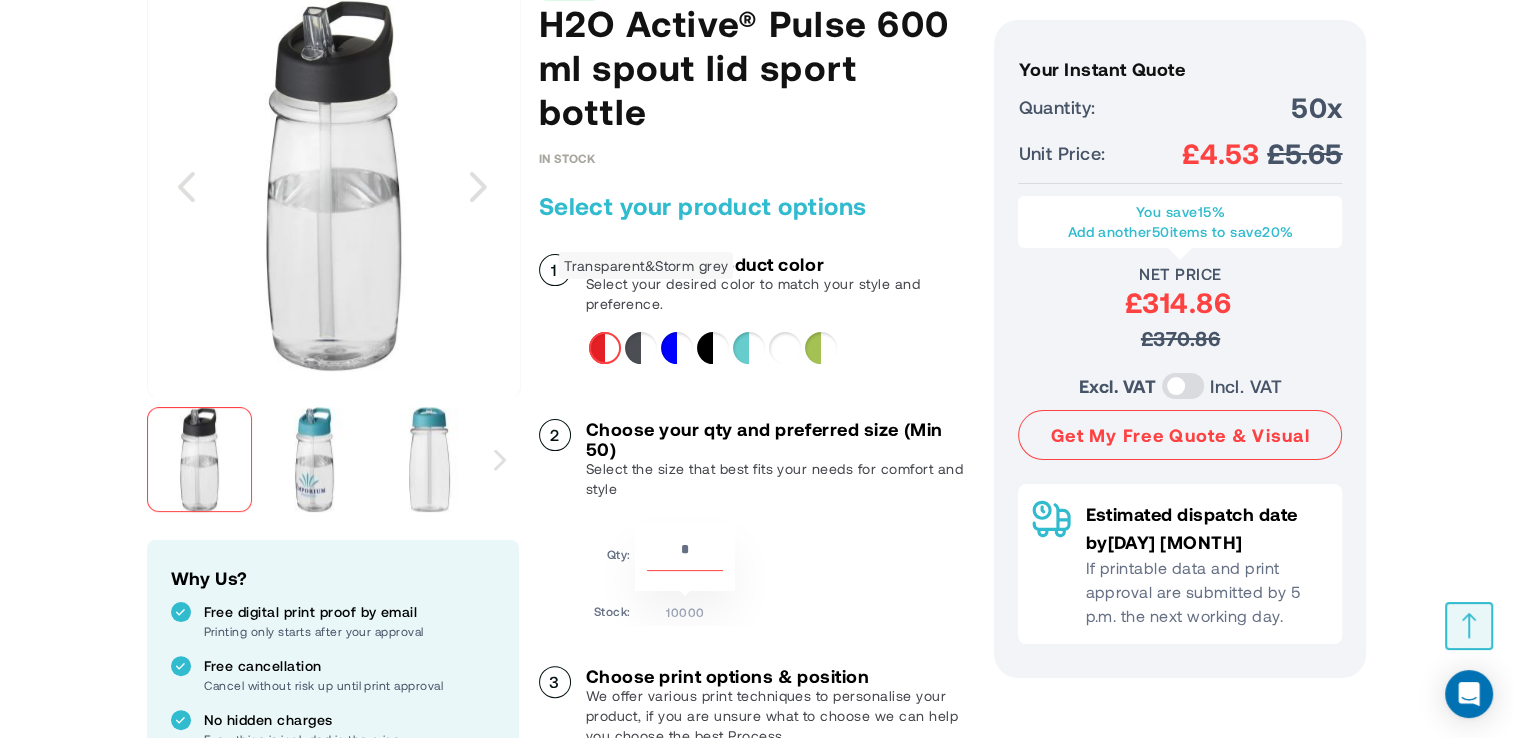 click at bounding box center [641, 348] 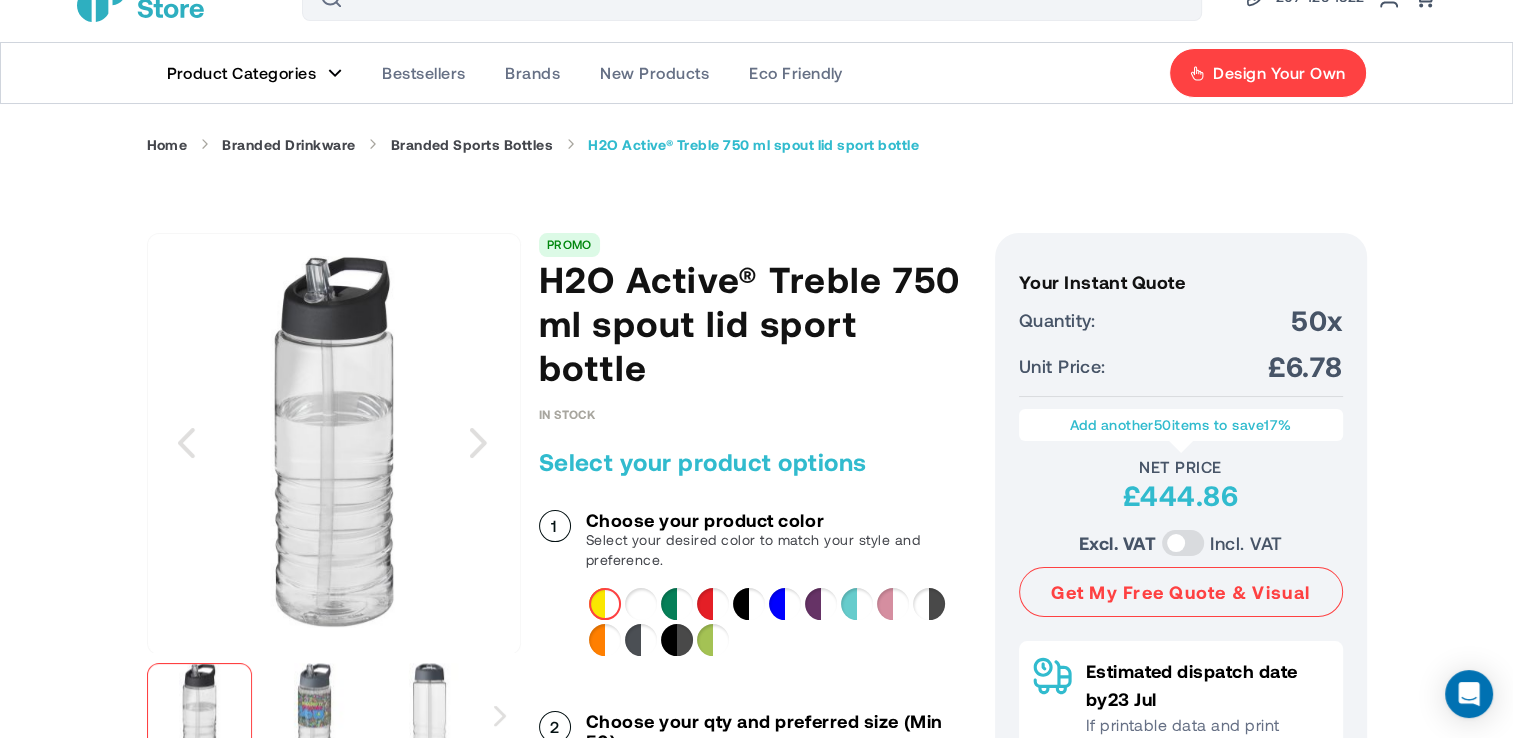 scroll, scrollTop: 0, scrollLeft: 0, axis: both 